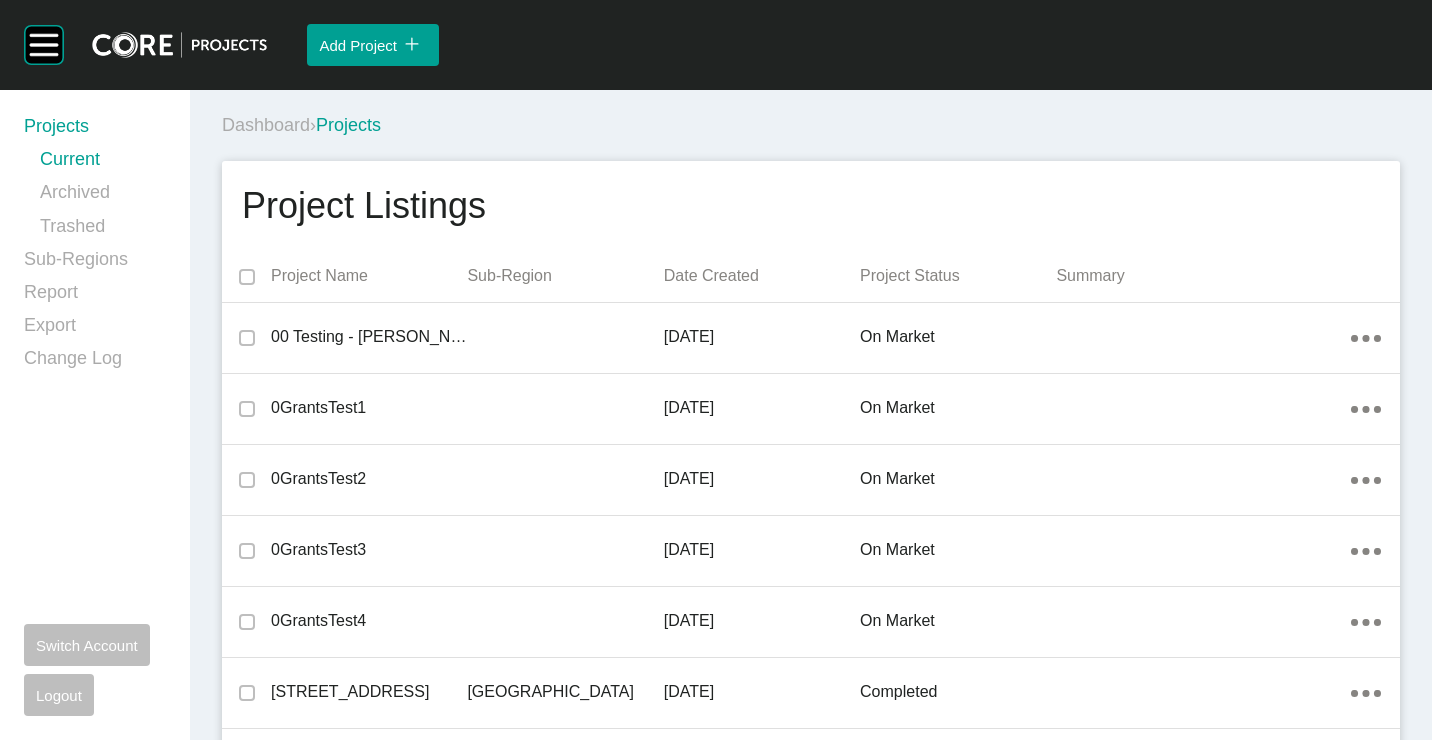 scroll, scrollTop: 0, scrollLeft: 0, axis: both 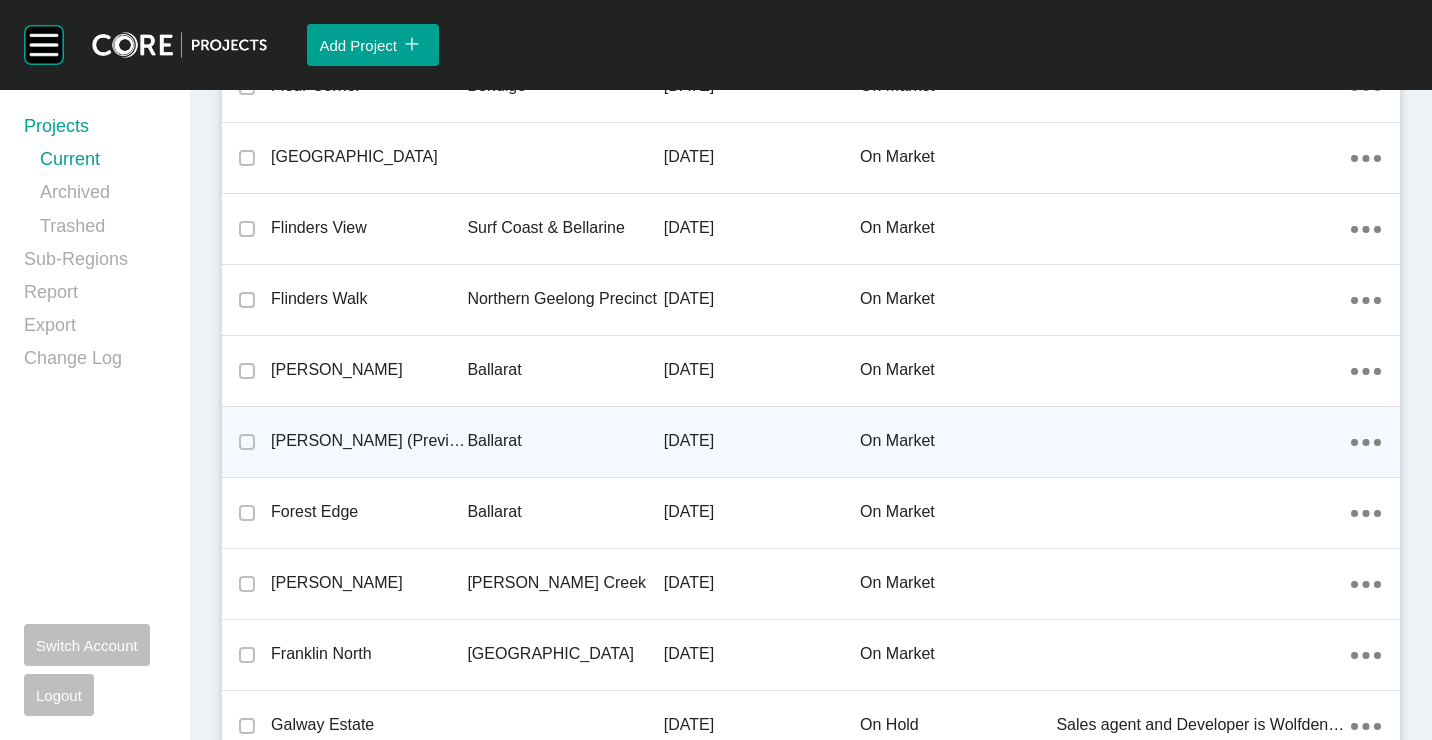 click on "[PERSON_NAME] (Previously Bonshaw Run)" at bounding box center [369, 441] 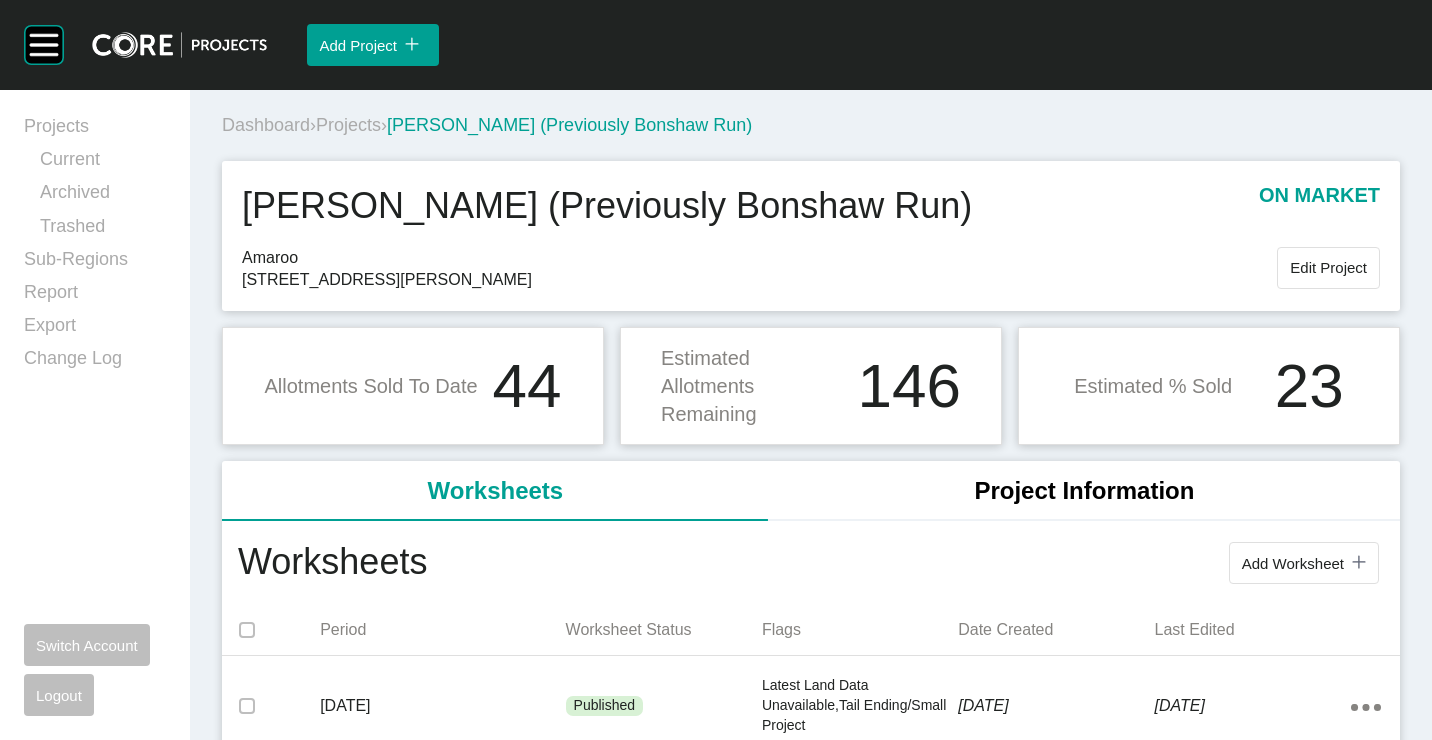 scroll, scrollTop: 200, scrollLeft: 0, axis: vertical 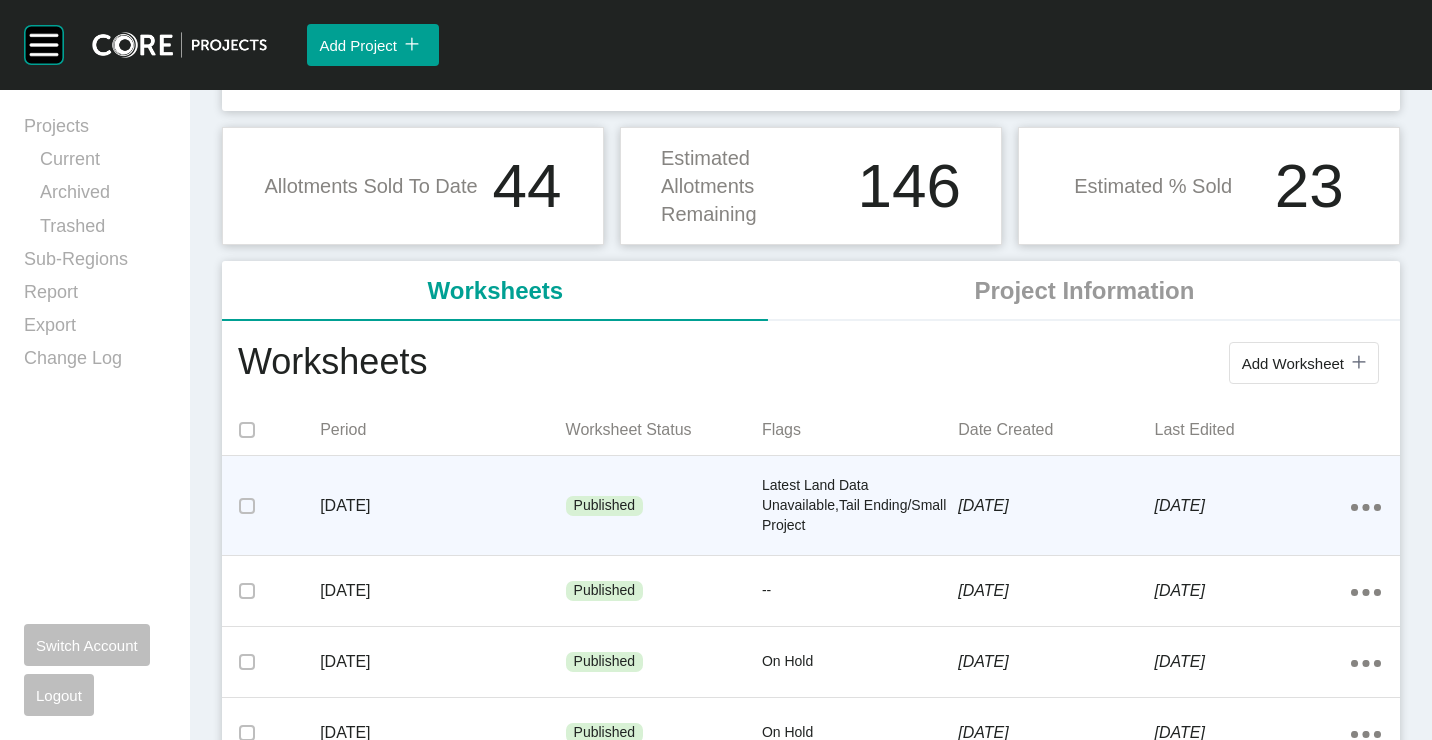 click on "Latest Land Data Unavailable,Tail Ending/Small Project" at bounding box center (860, 505) 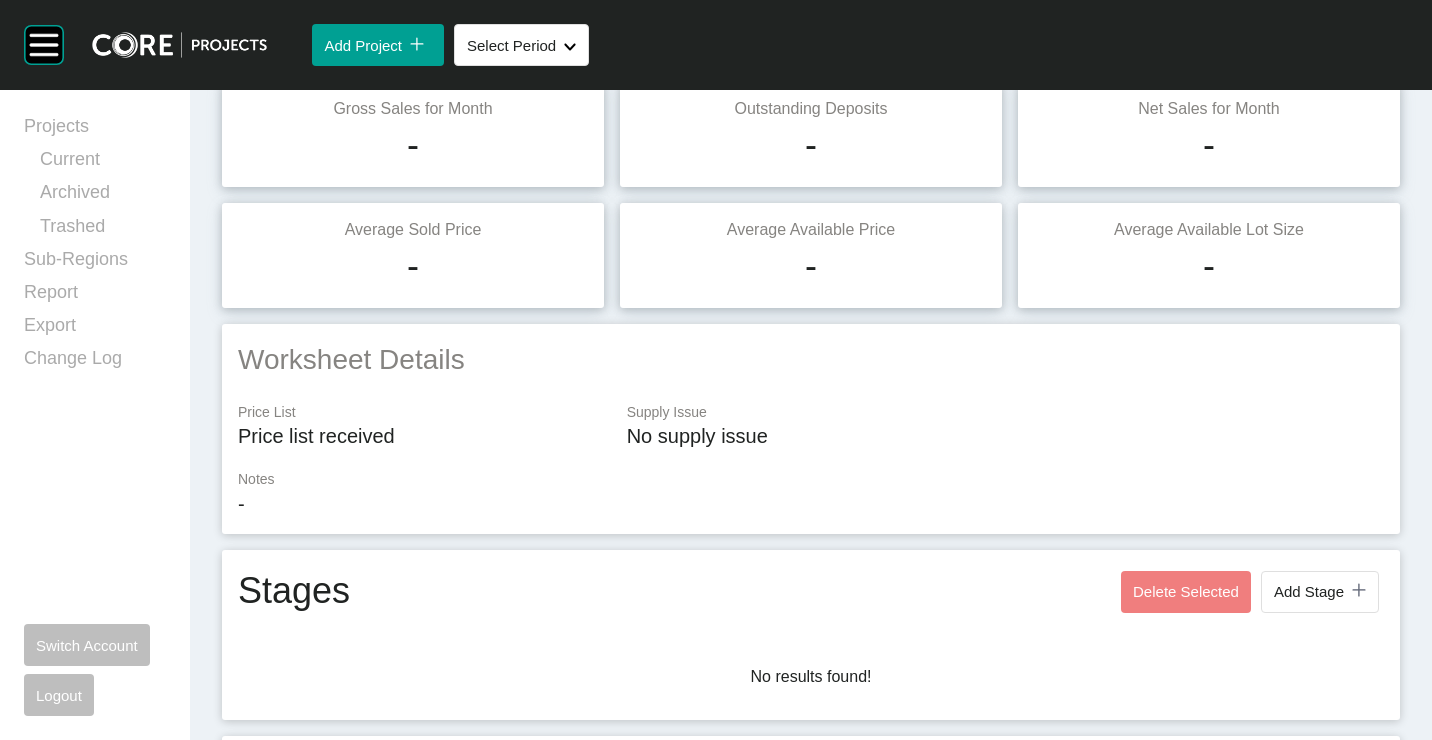 scroll, scrollTop: 0, scrollLeft: 0, axis: both 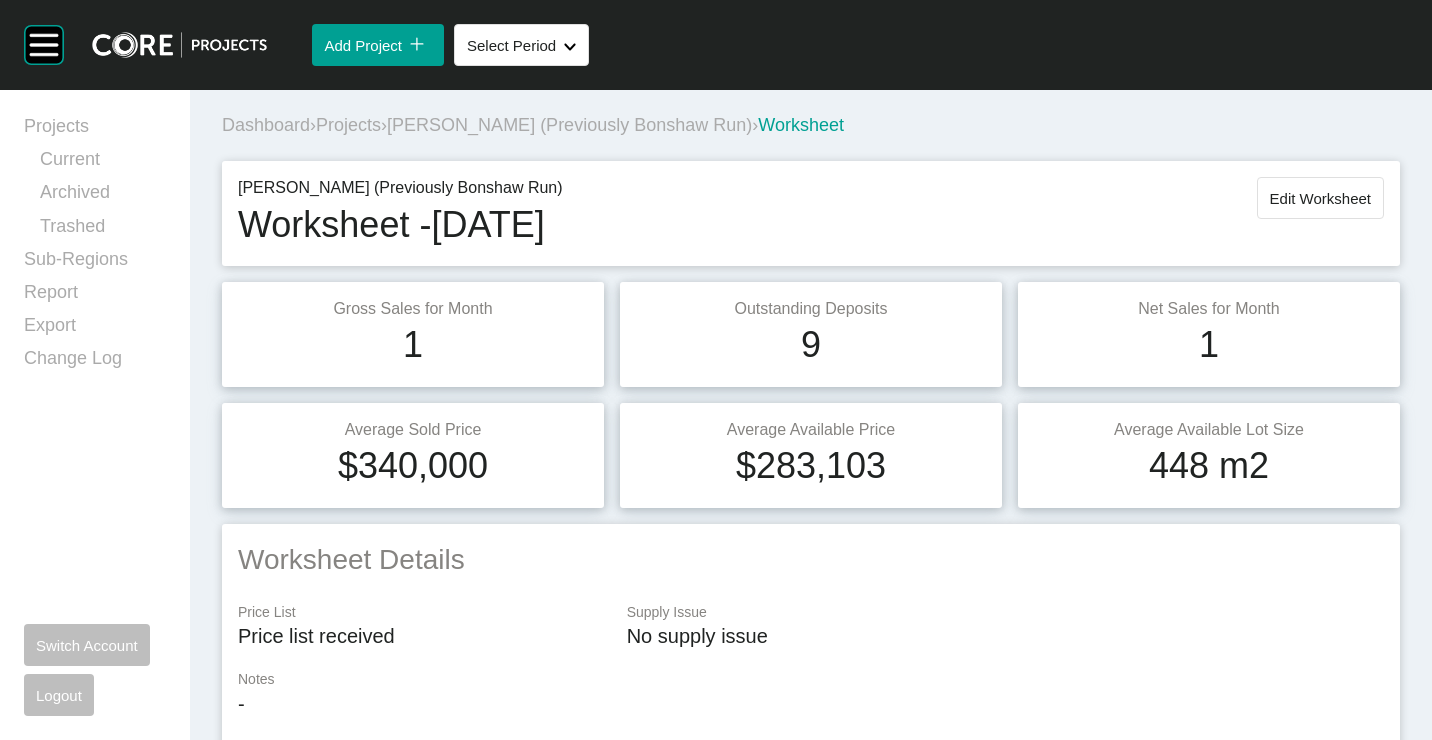 click on "[PERSON_NAME] (Previously Bonshaw Run) Worksheet -  [DATE] Edit Worksheet" at bounding box center [811, 213] 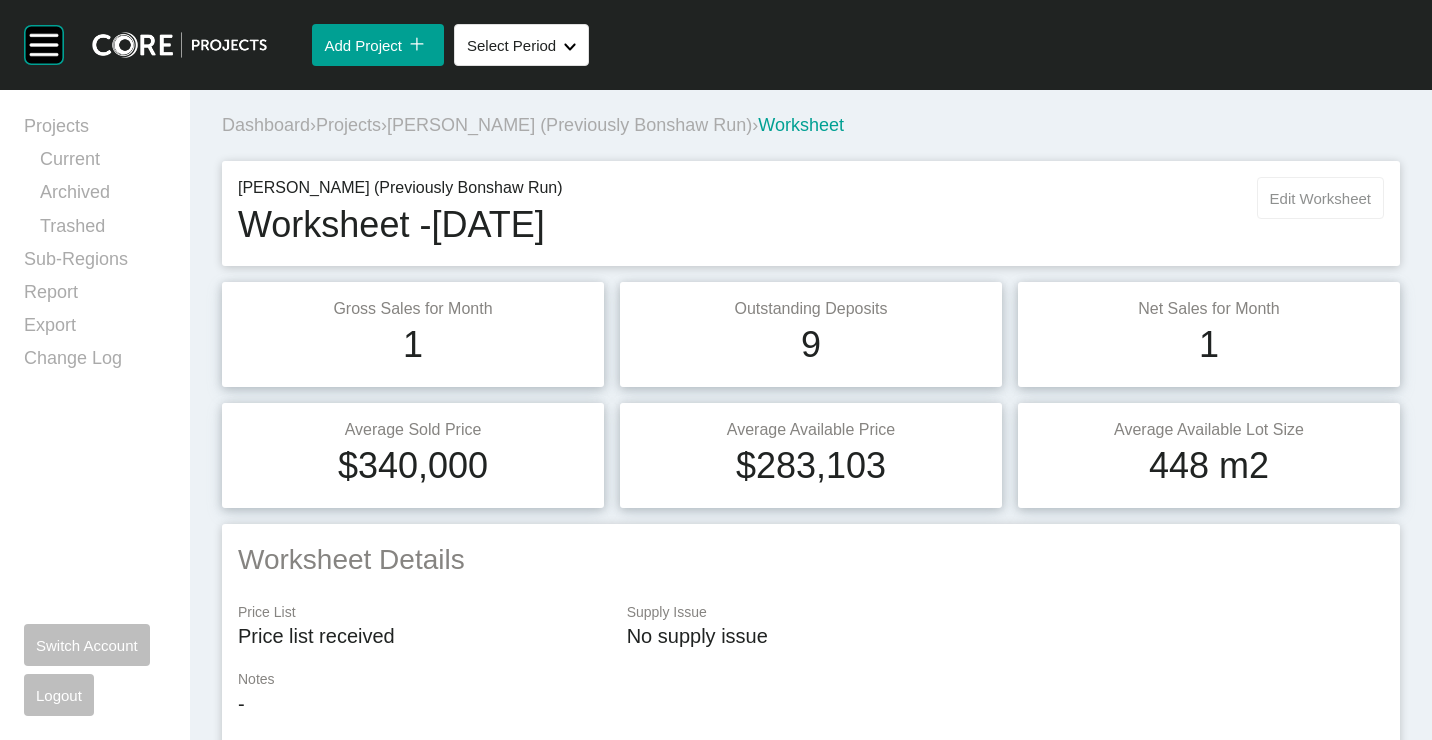 click on "Edit Worksheet" at bounding box center (1320, 198) 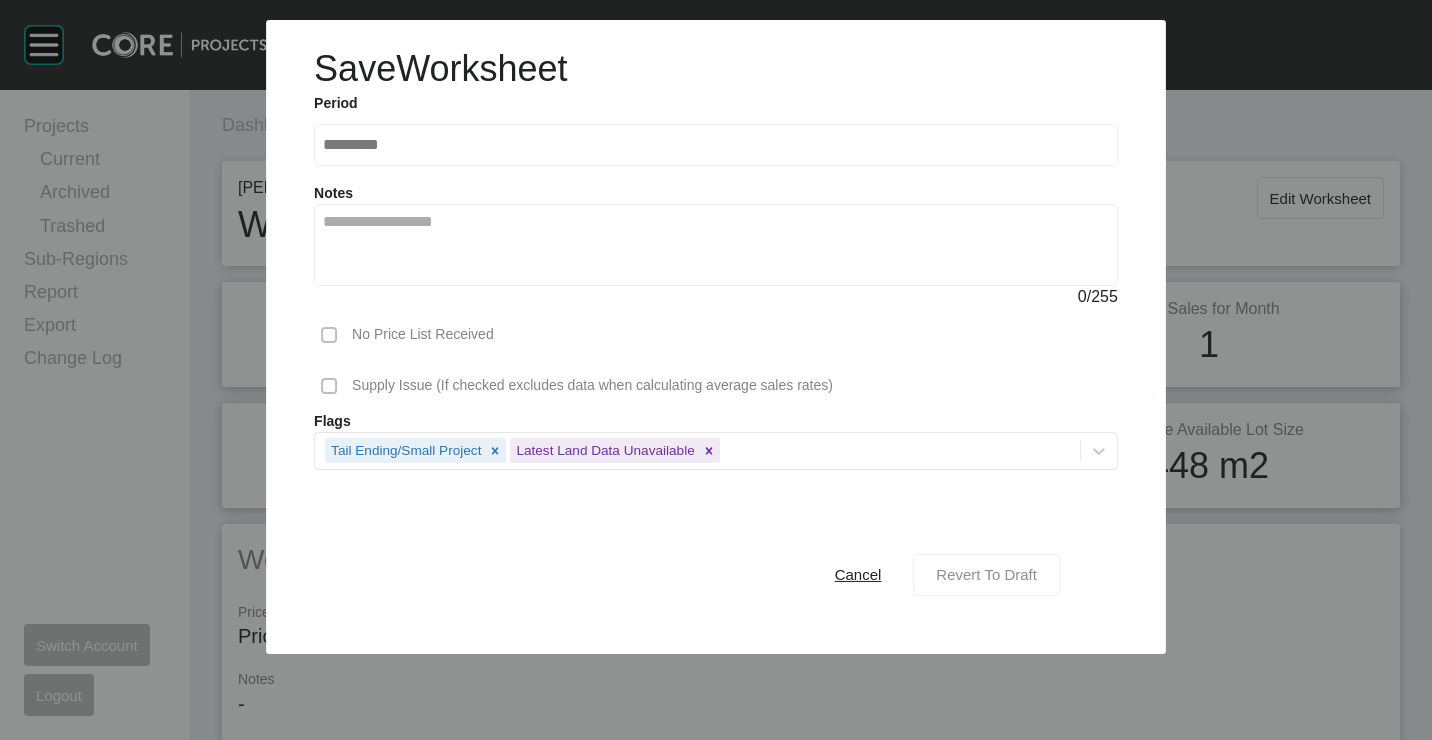 click on "Revert To Draft" at bounding box center [986, 574] 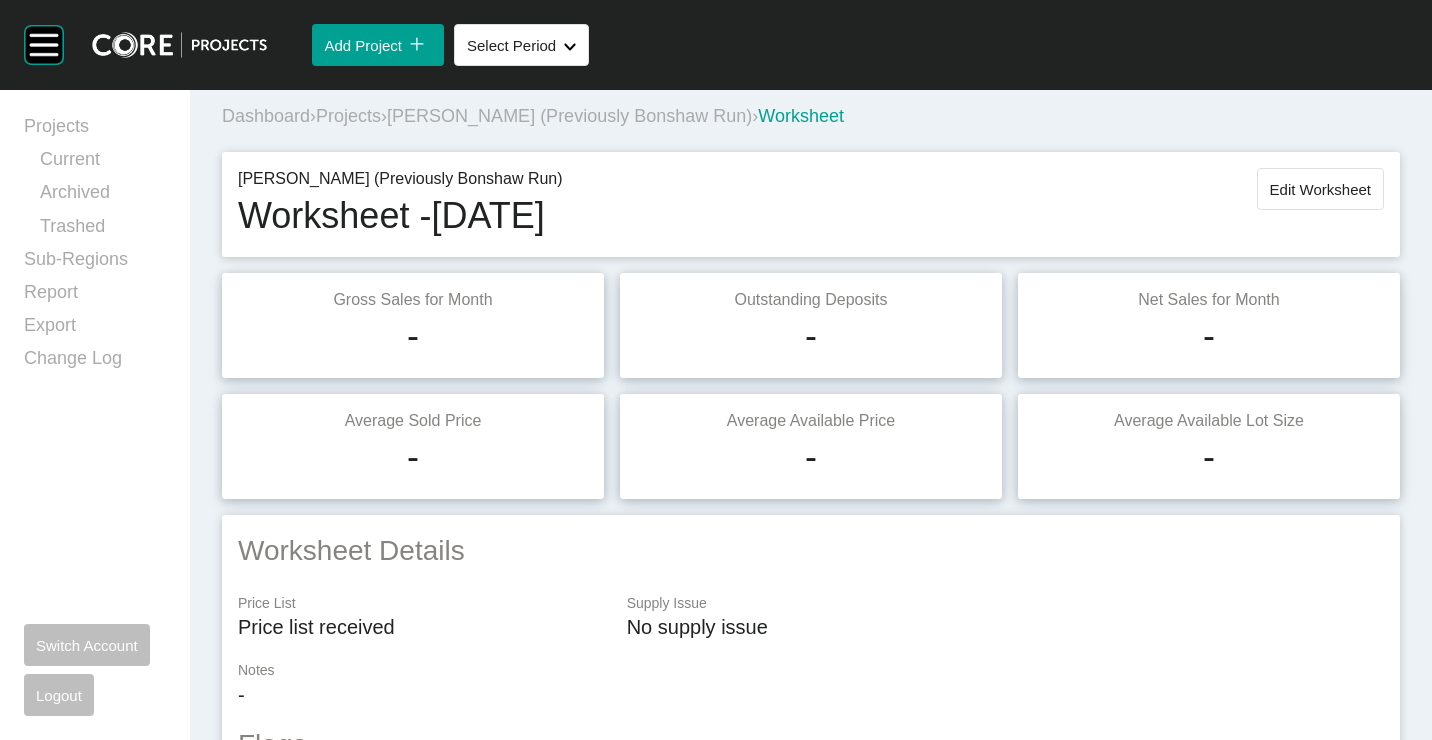scroll, scrollTop: 0, scrollLeft: 0, axis: both 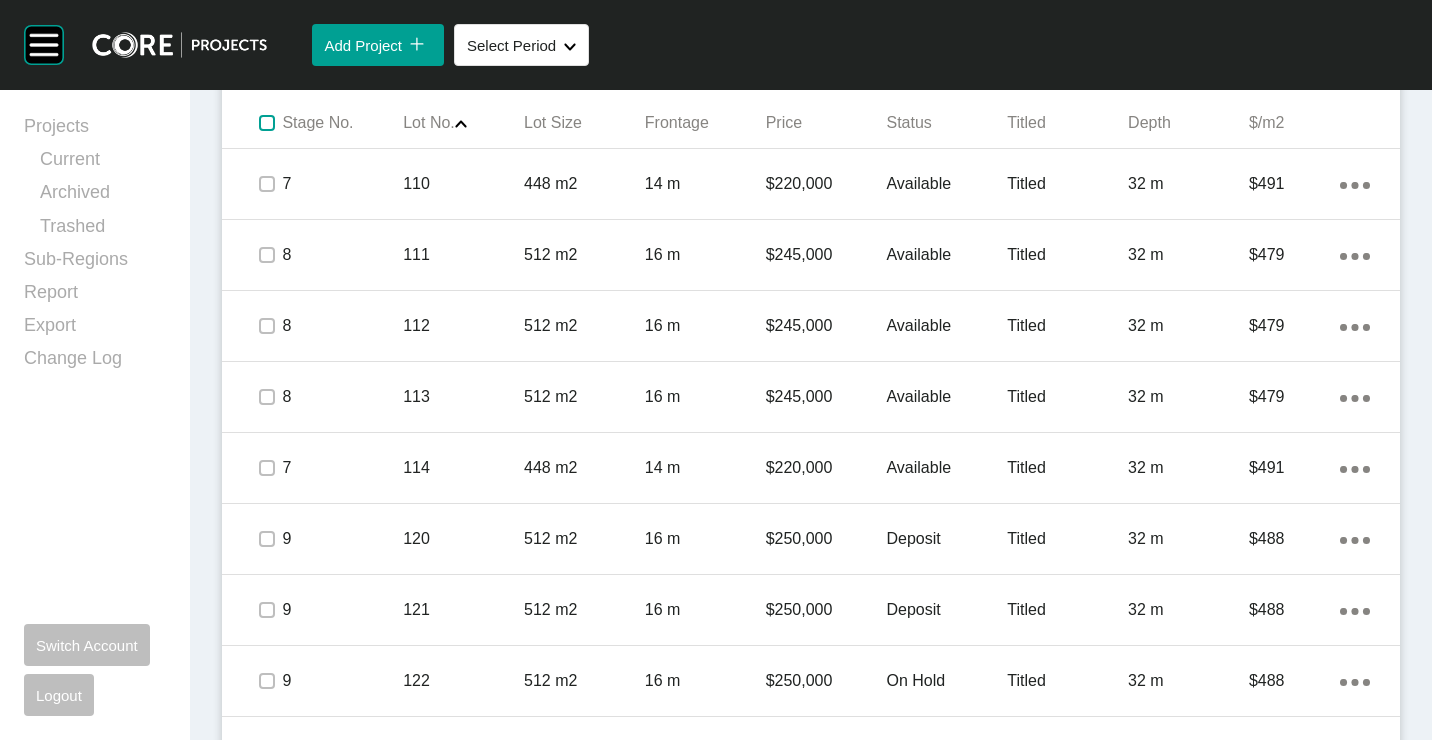 click at bounding box center (267, 123) 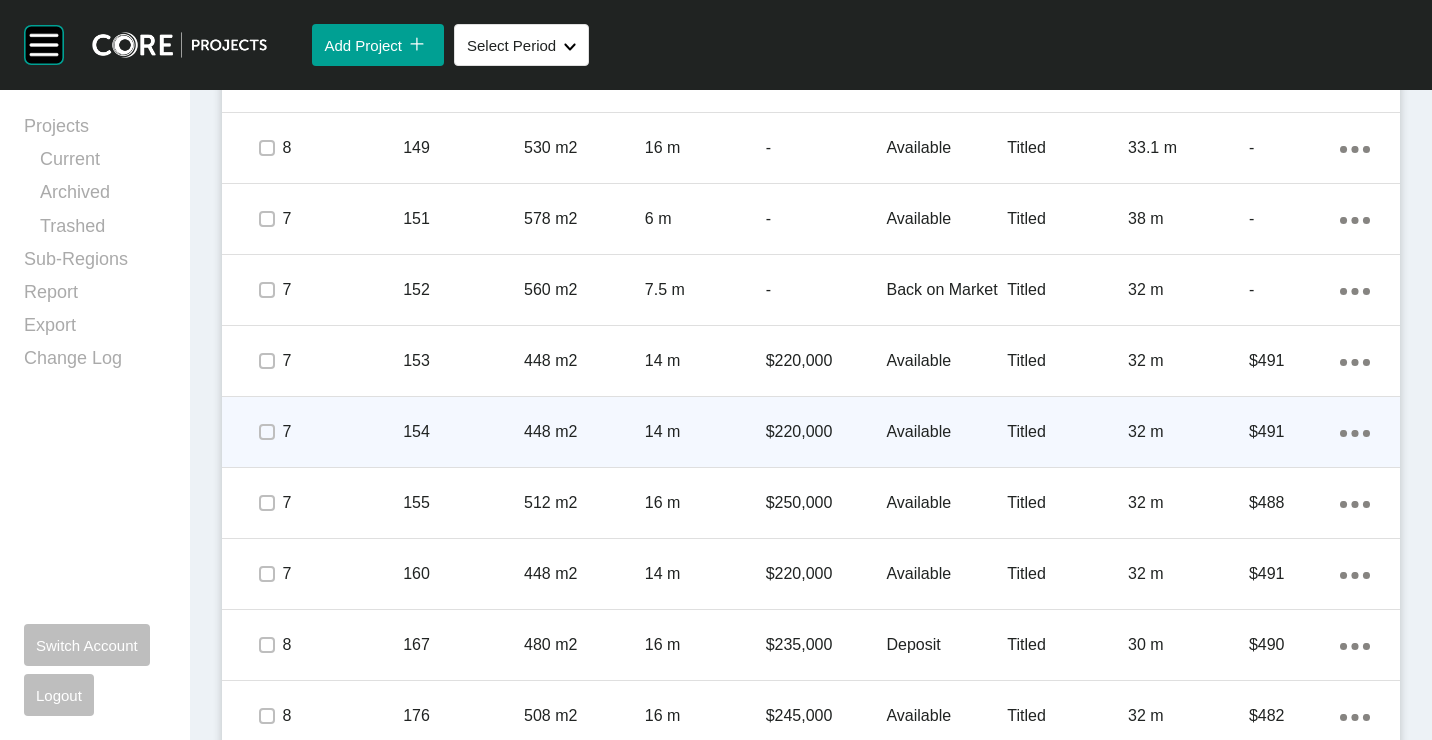 scroll, scrollTop: 2000, scrollLeft: 0, axis: vertical 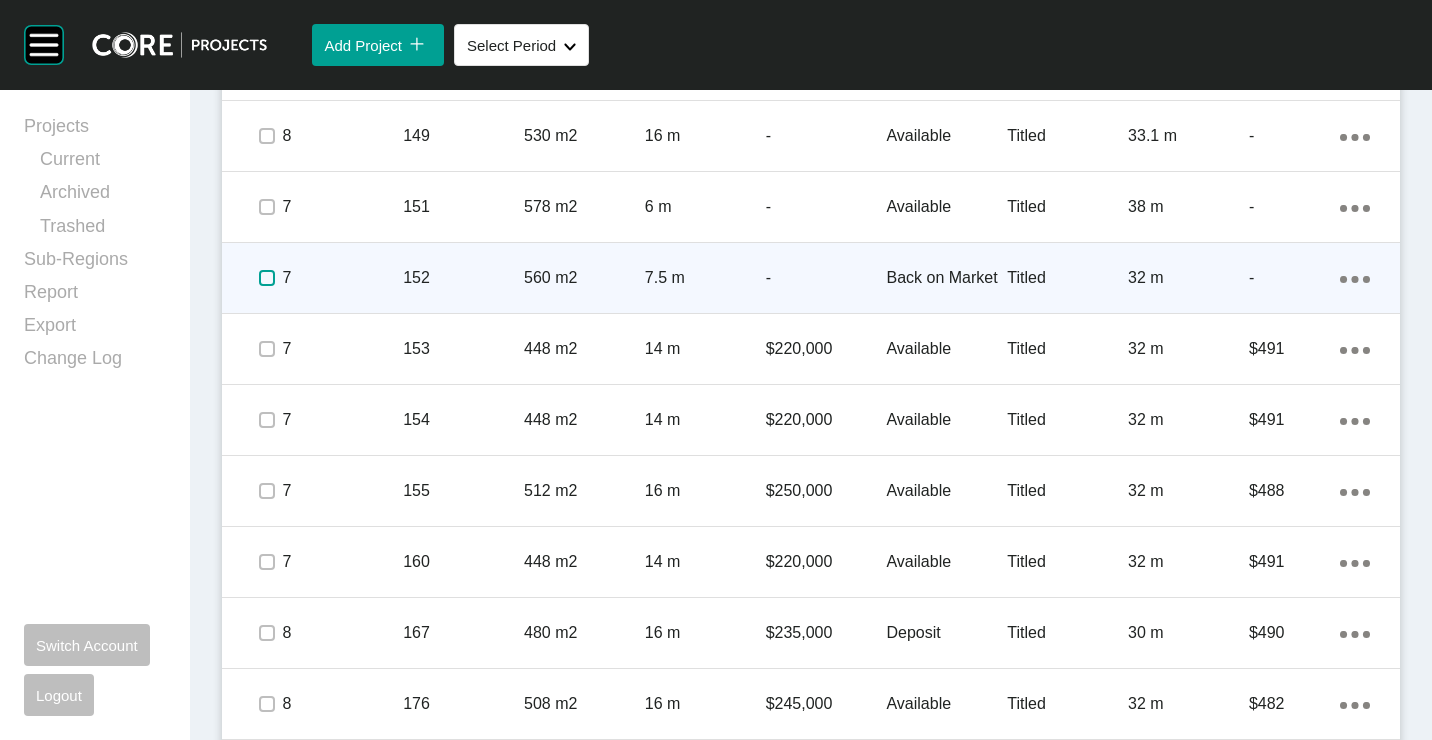 click at bounding box center (267, 278) 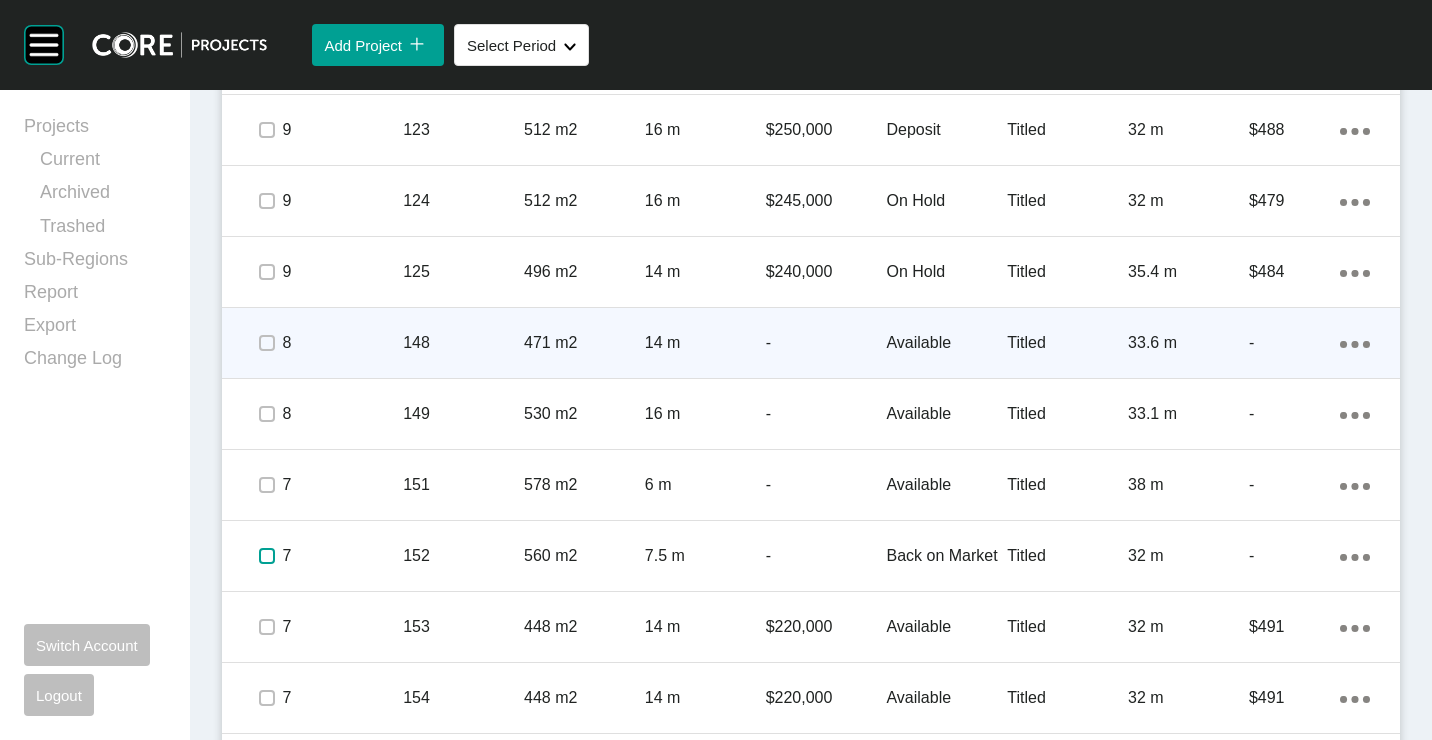 scroll, scrollTop: 1700, scrollLeft: 0, axis: vertical 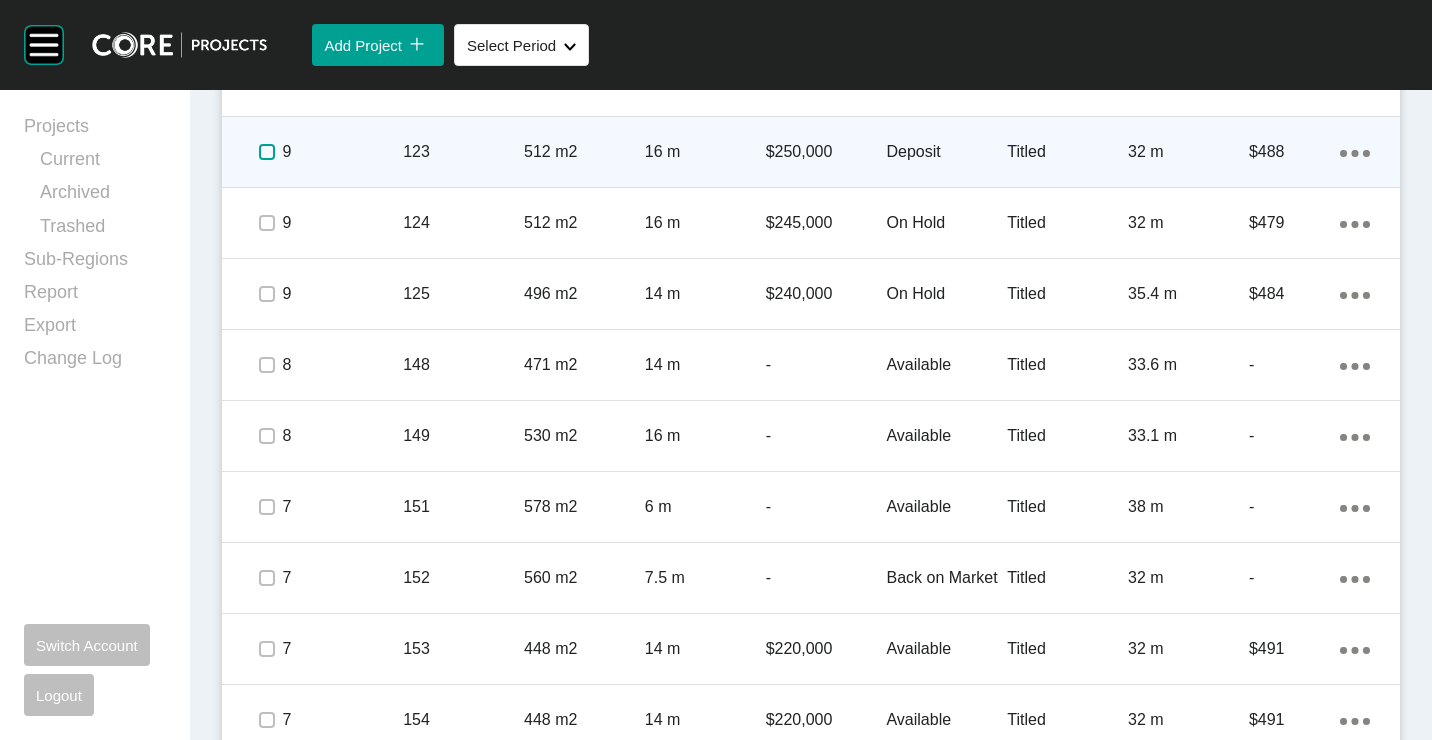 click at bounding box center (267, 152) 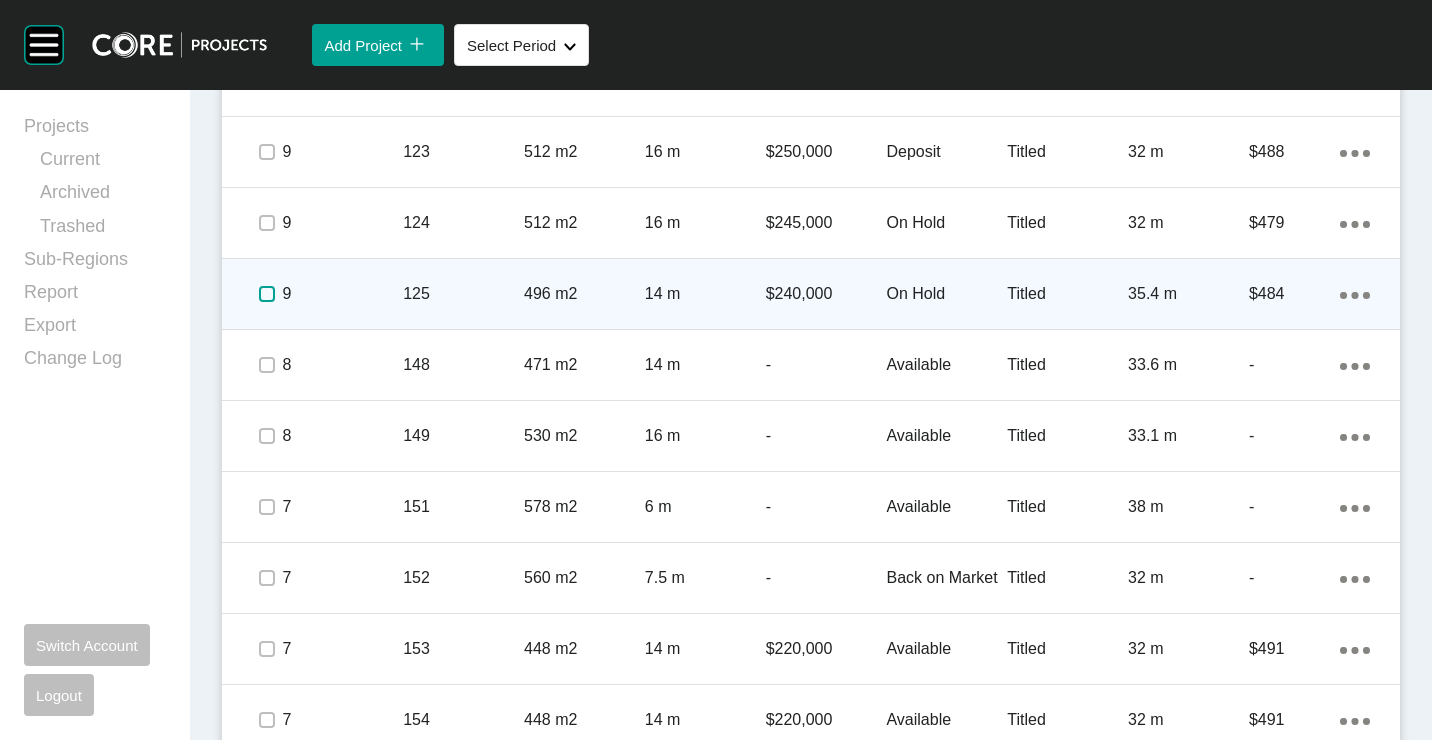 click at bounding box center [267, 294] 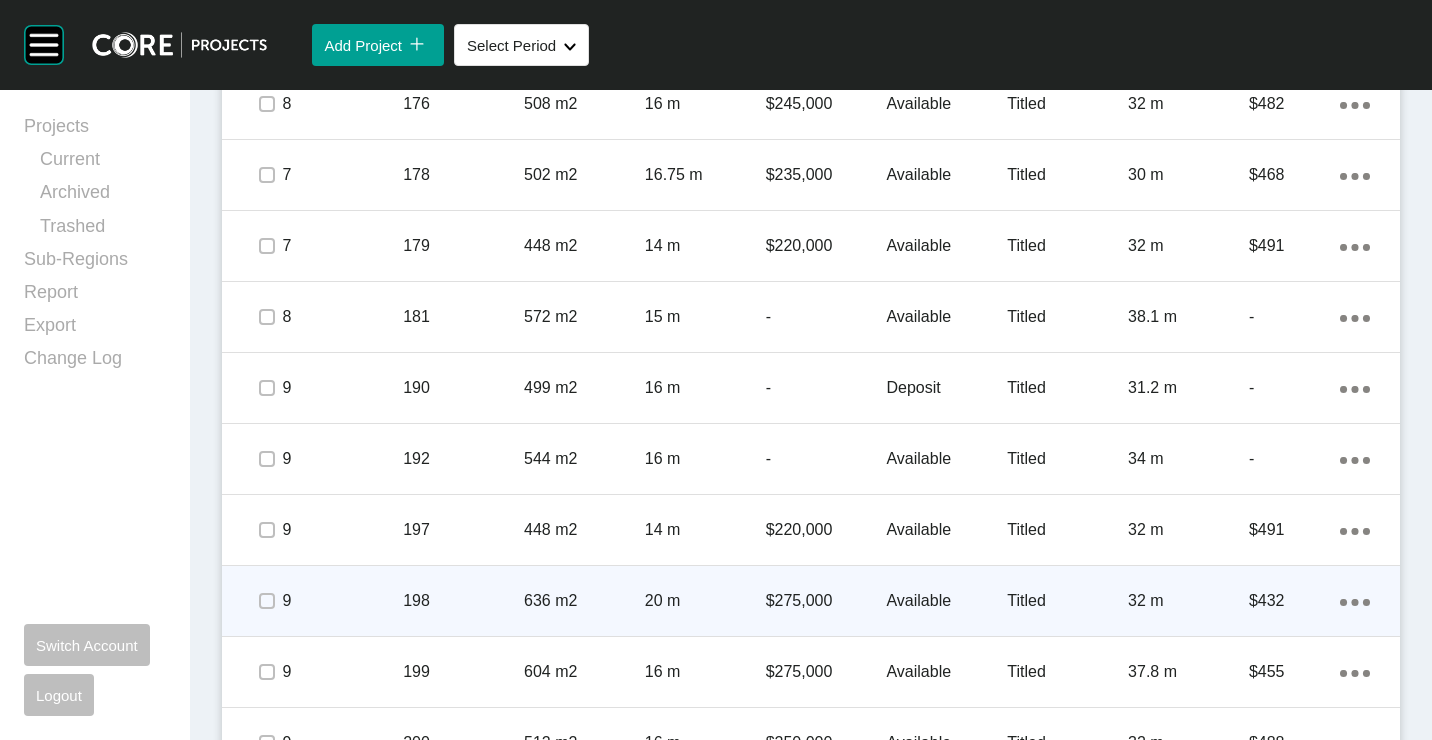 scroll, scrollTop: 2800, scrollLeft: 0, axis: vertical 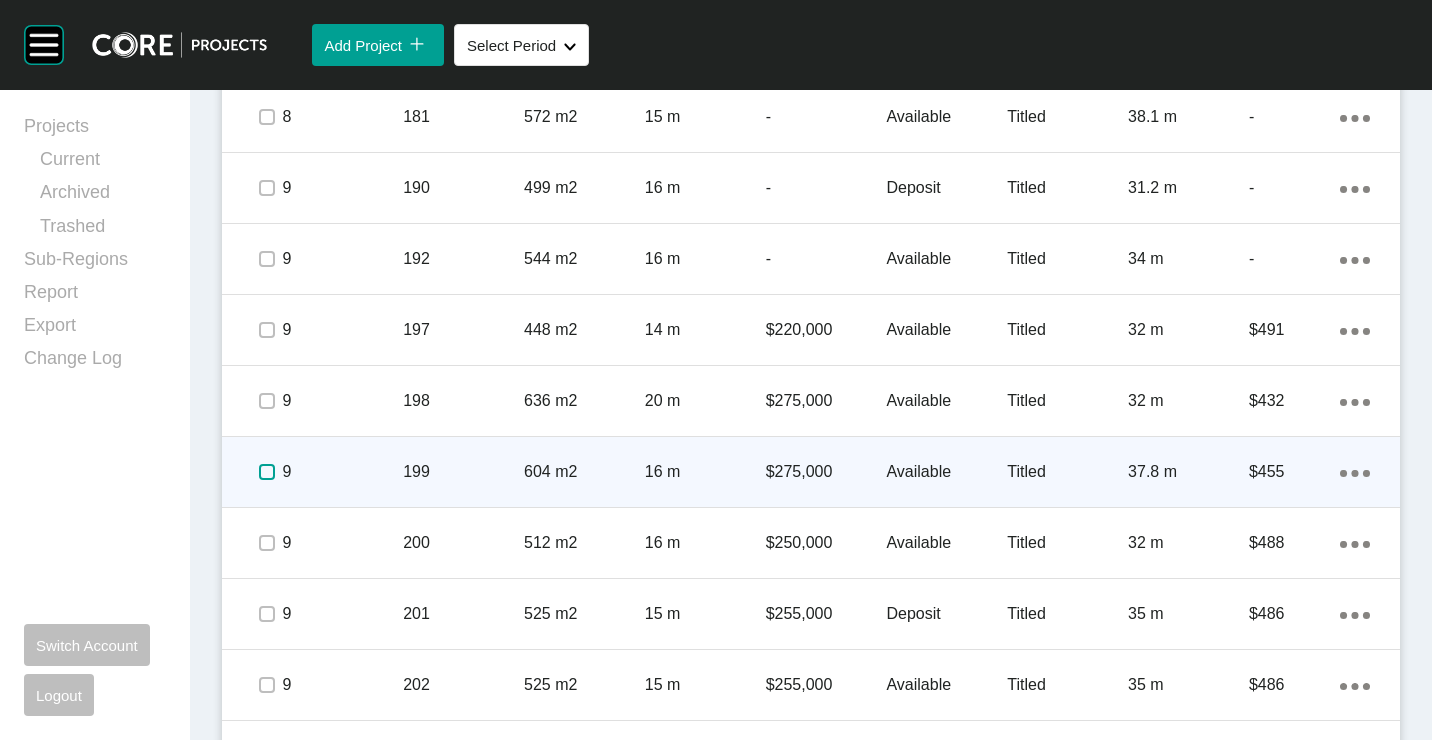 drag, startPoint x: 267, startPoint y: 471, endPoint x: 484, endPoint y: 437, distance: 219.64745 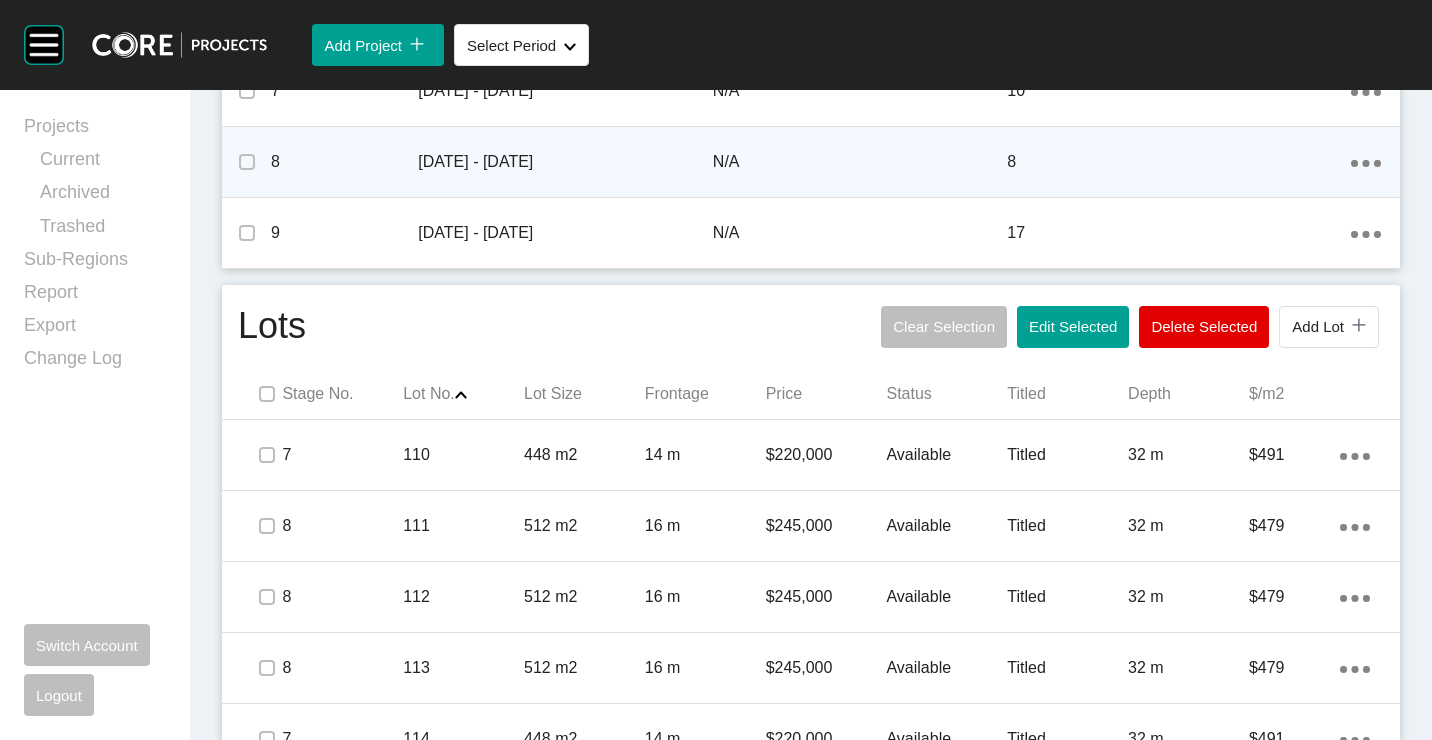 scroll, scrollTop: 602, scrollLeft: 0, axis: vertical 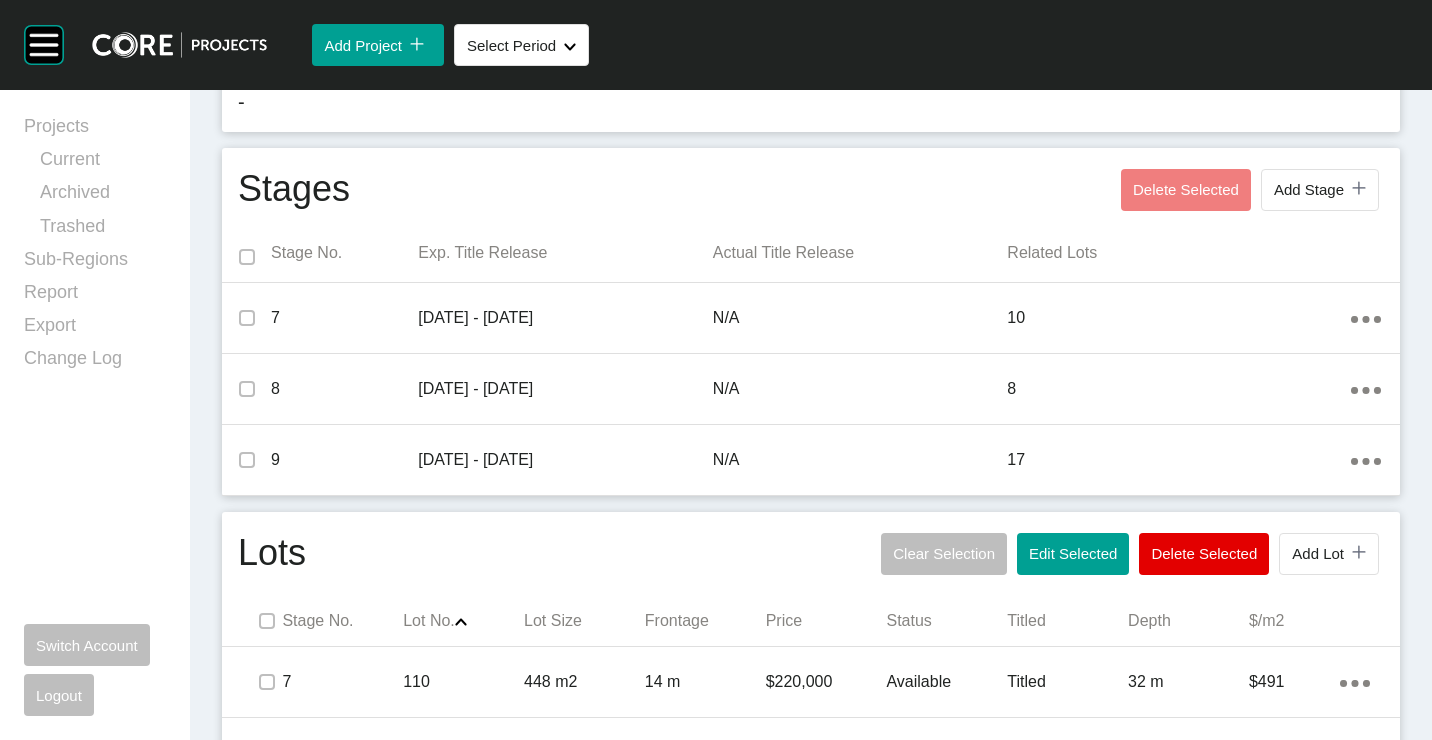 drag, startPoint x: 1067, startPoint y: 554, endPoint x: 1061, endPoint y: 545, distance: 10.816654 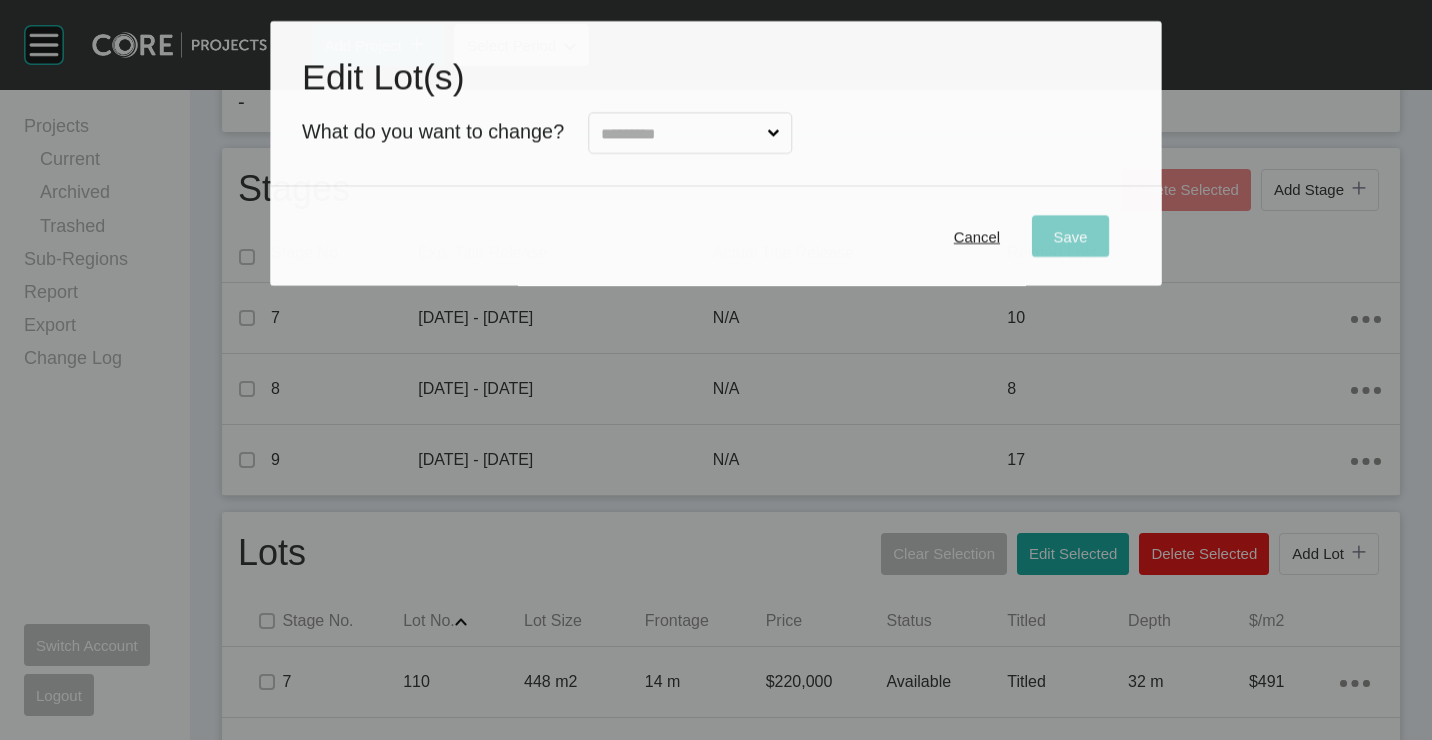 click at bounding box center (680, 134) 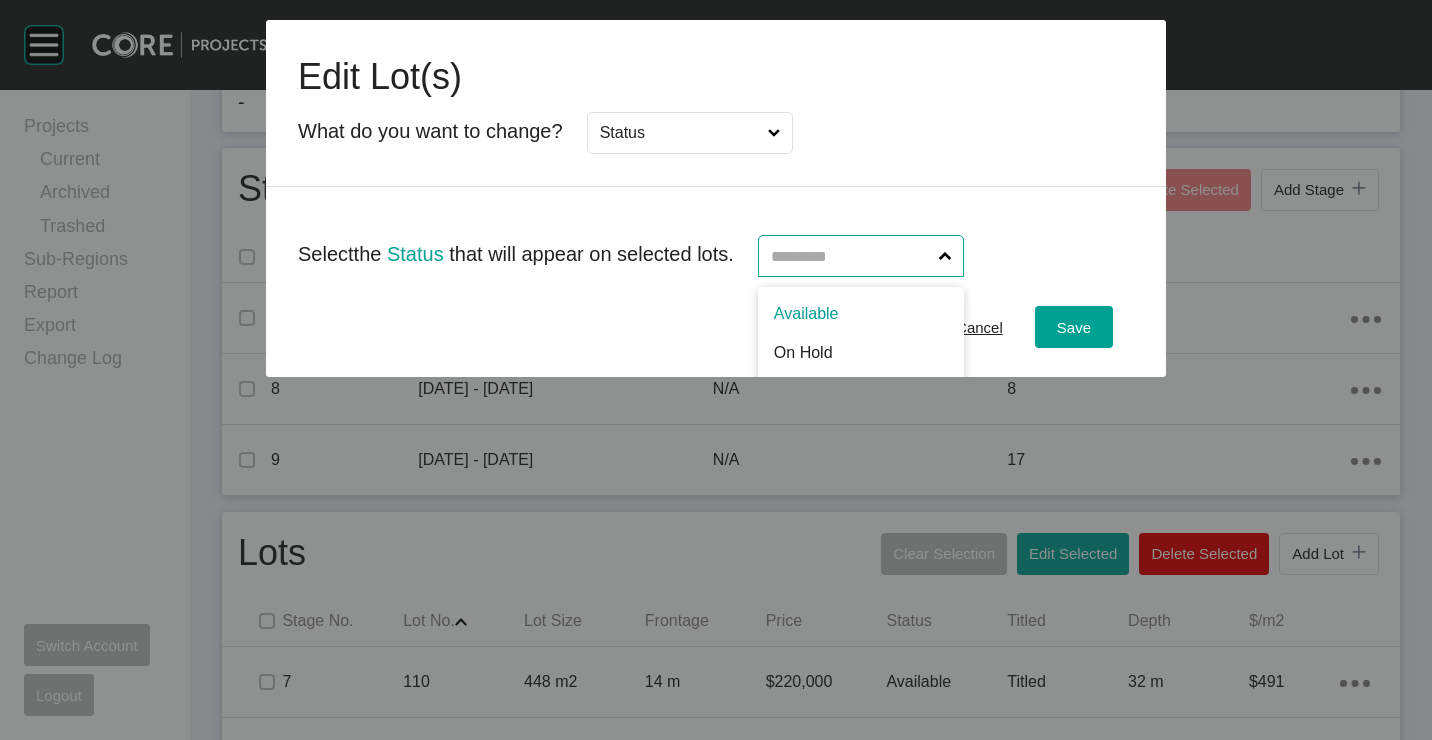 click at bounding box center [851, 256] 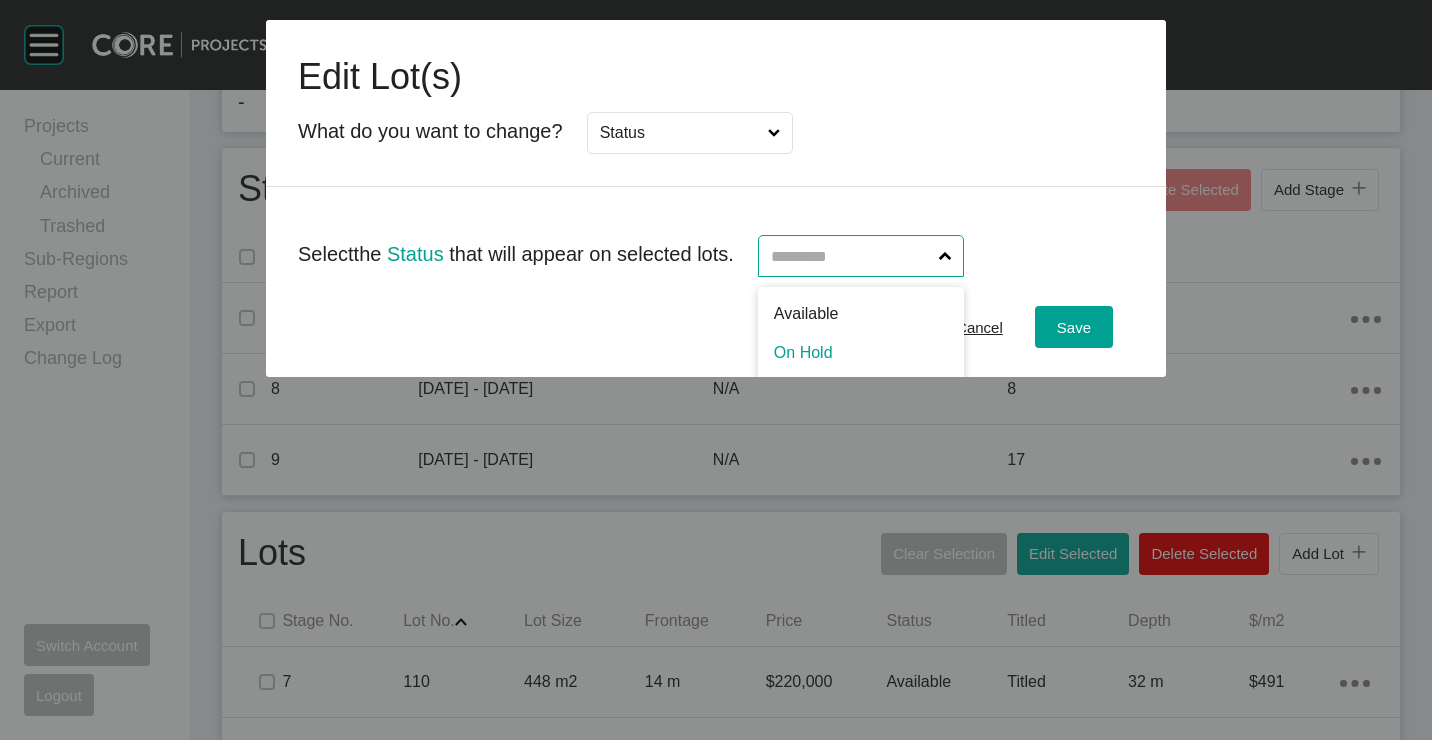 drag, startPoint x: 815, startPoint y: 339, endPoint x: 860, endPoint y: 337, distance: 45.044422 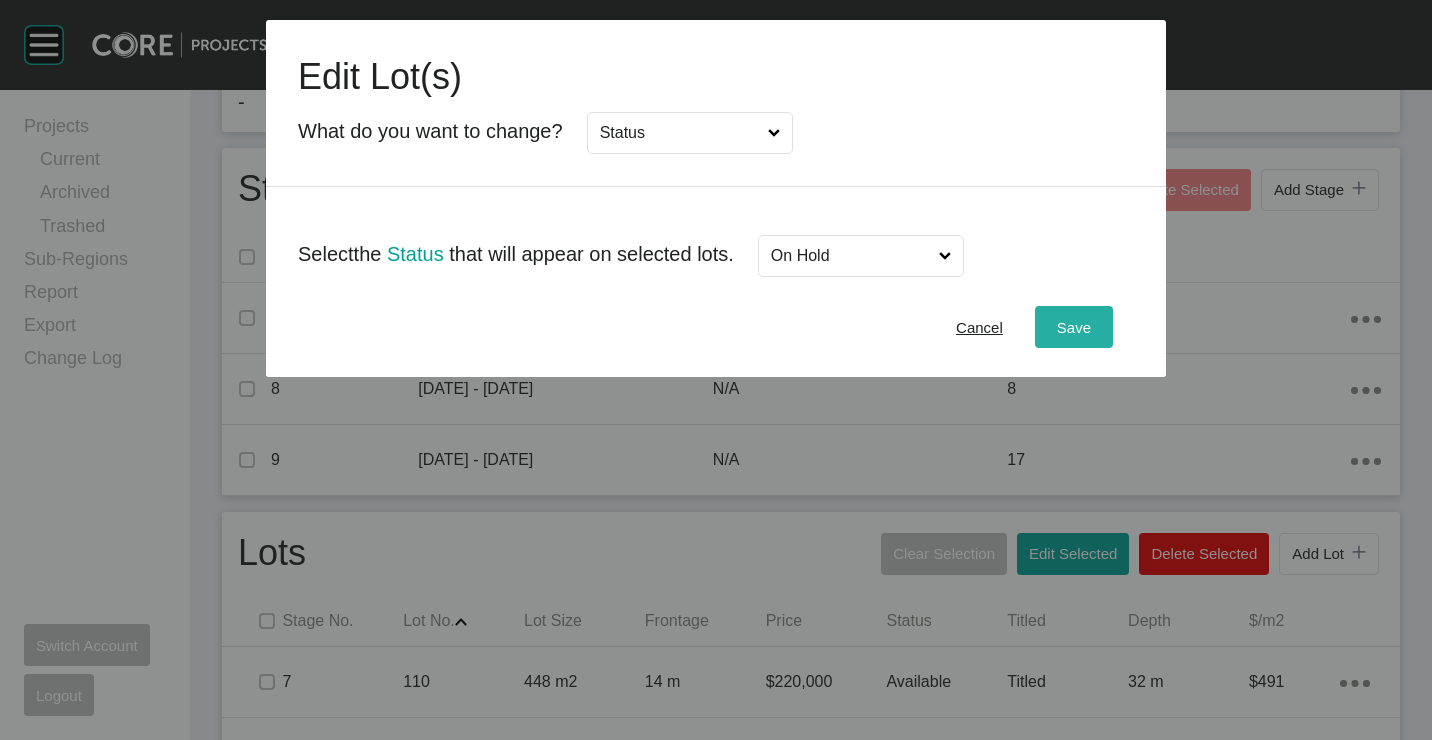 click on "Save" at bounding box center (1074, 327) 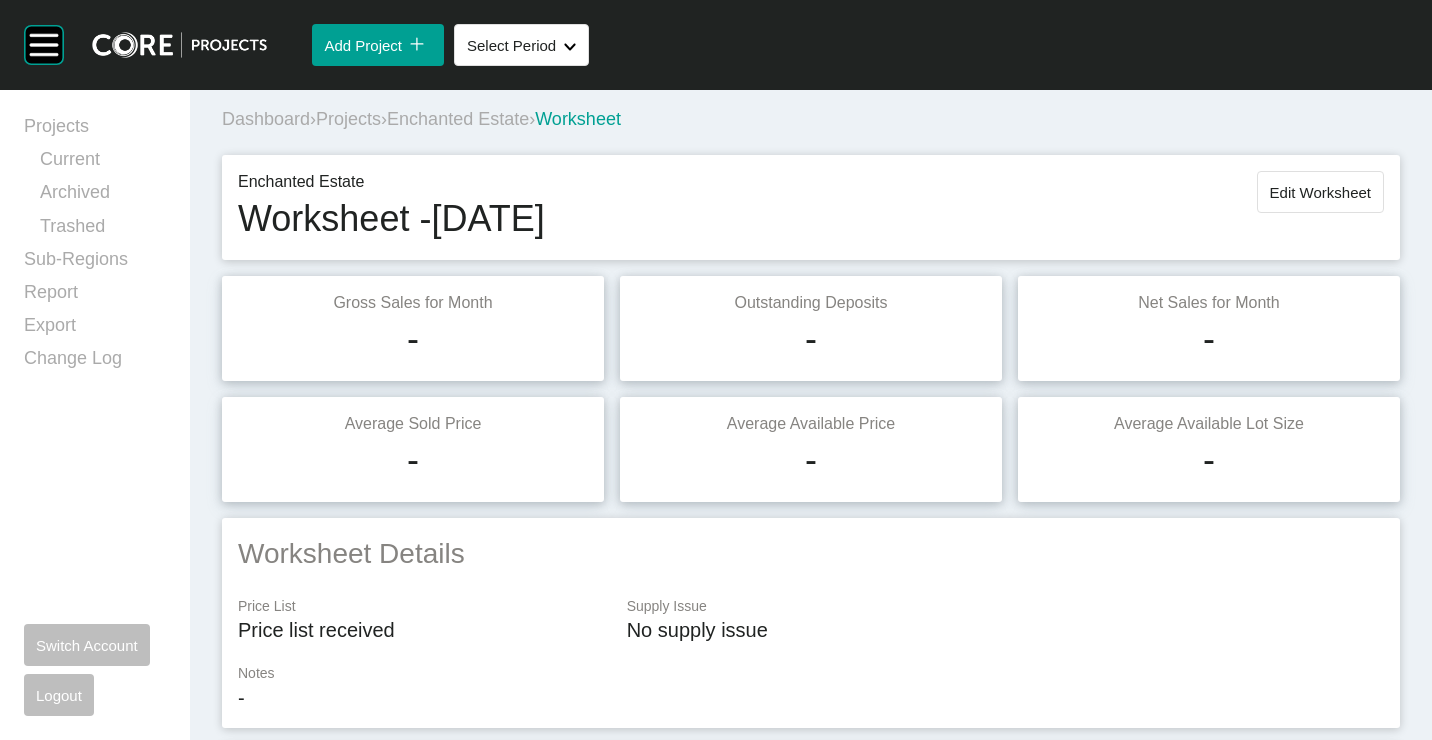 scroll, scrollTop: 0, scrollLeft: 0, axis: both 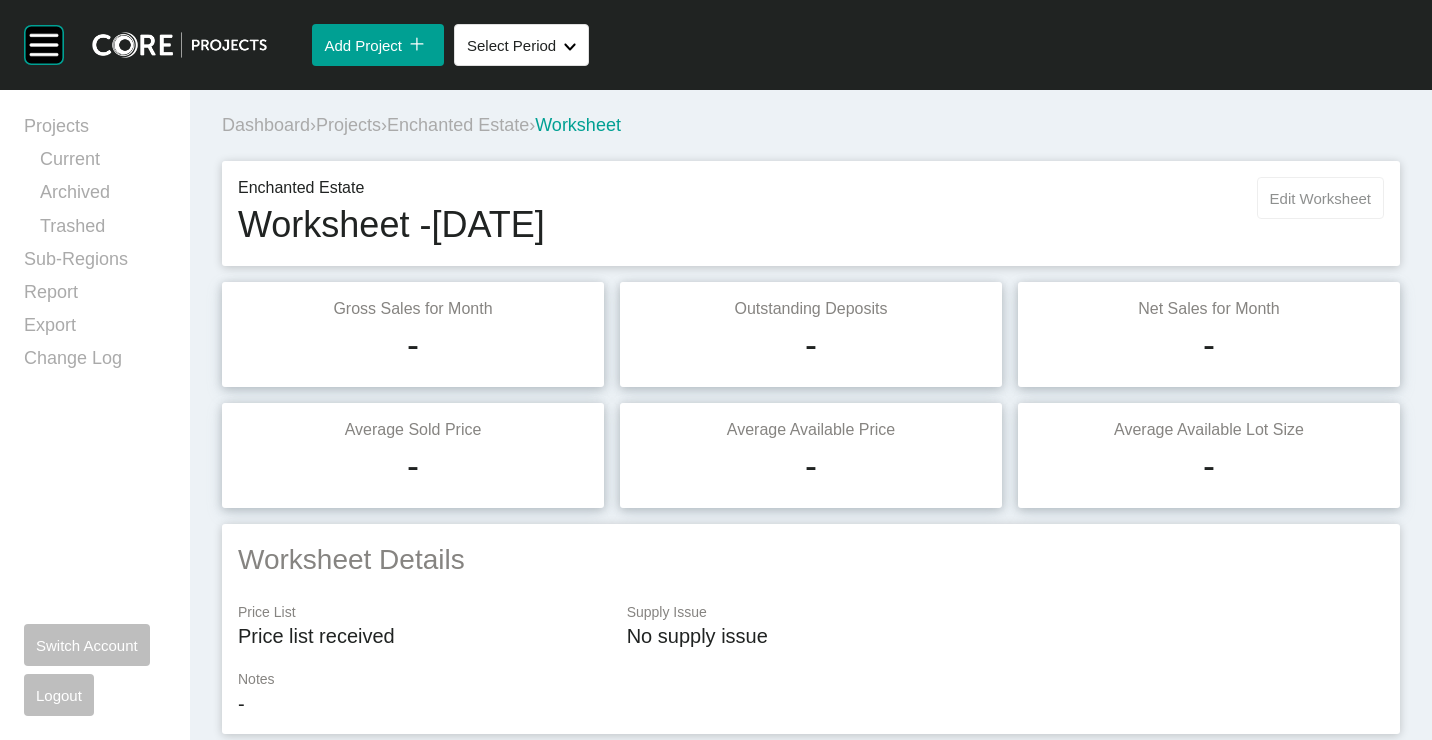 click on "Edit Worksheet" at bounding box center (1320, 198) 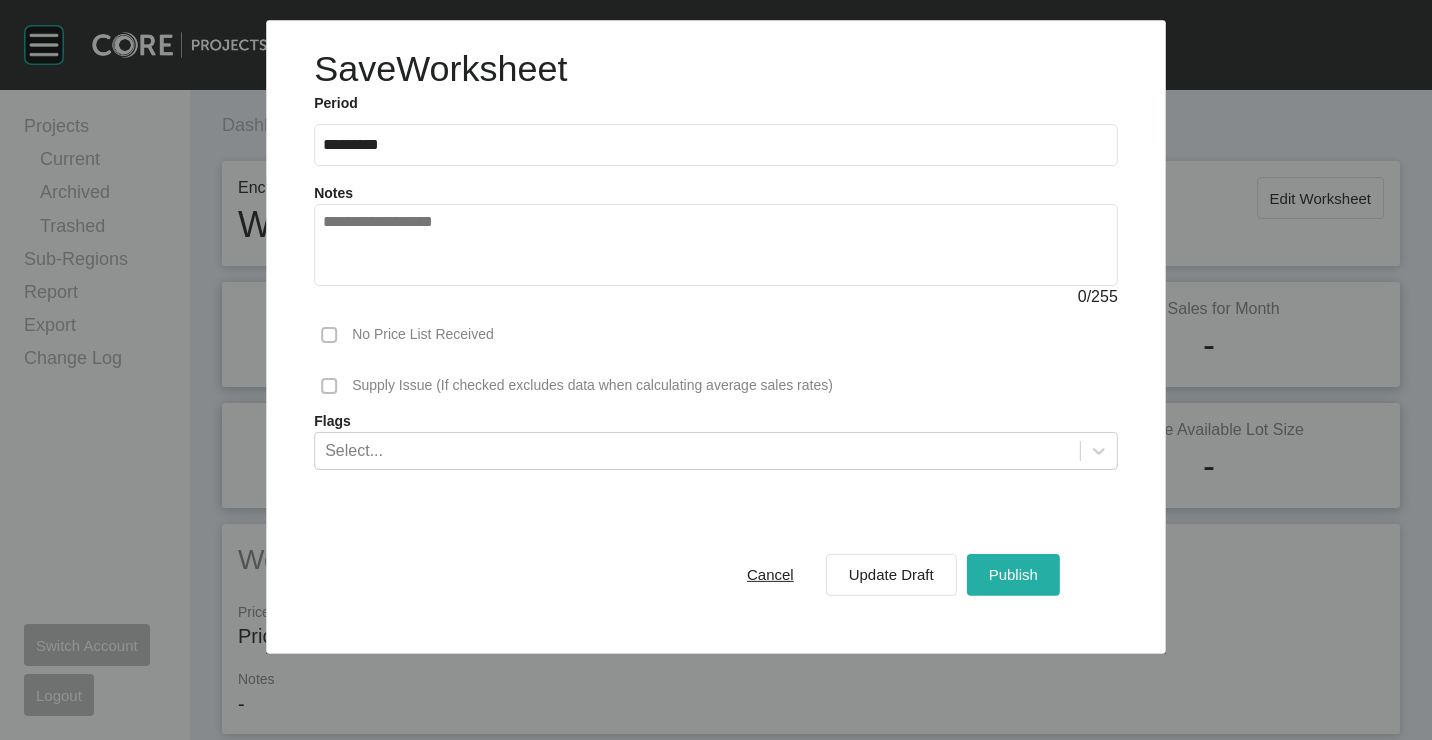 click on "Publish" at bounding box center [1013, 574] 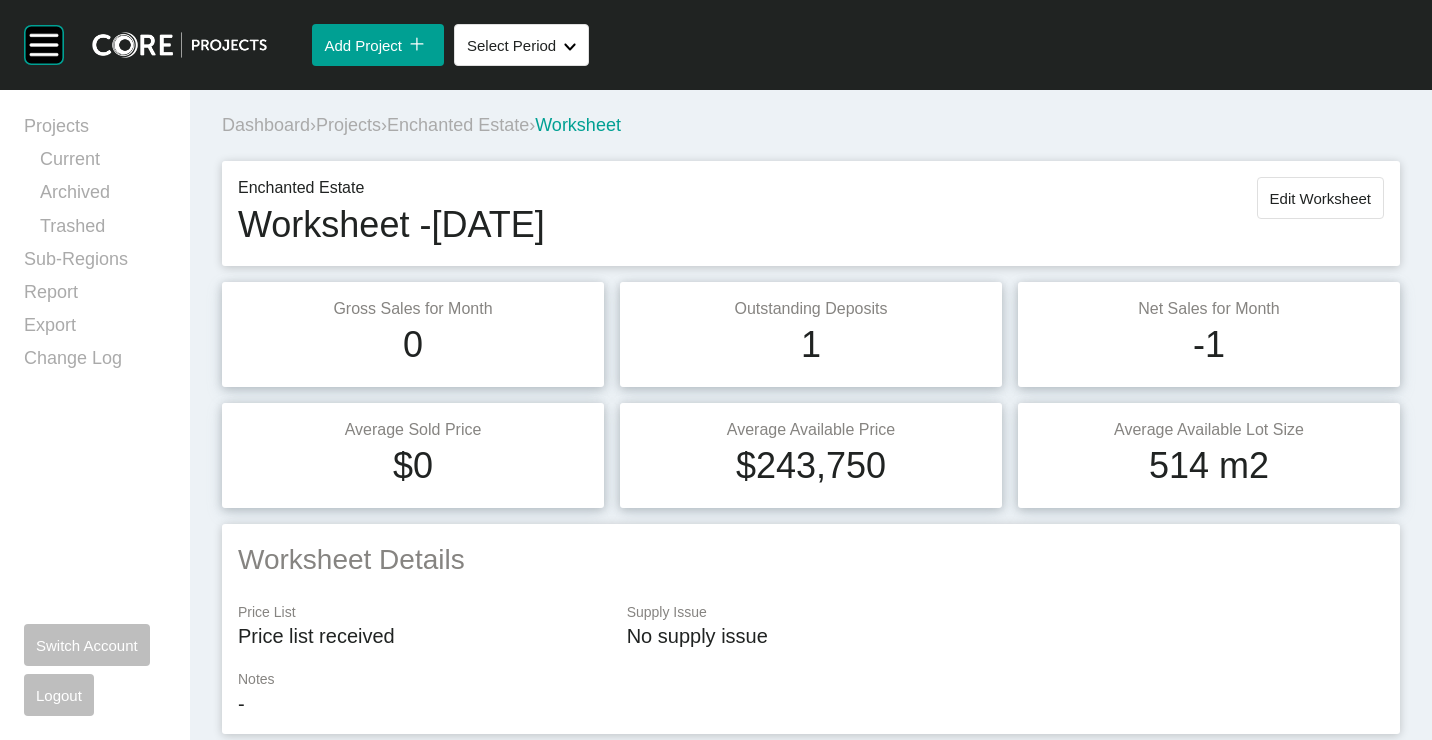 click on "Projects" at bounding box center [348, 125] 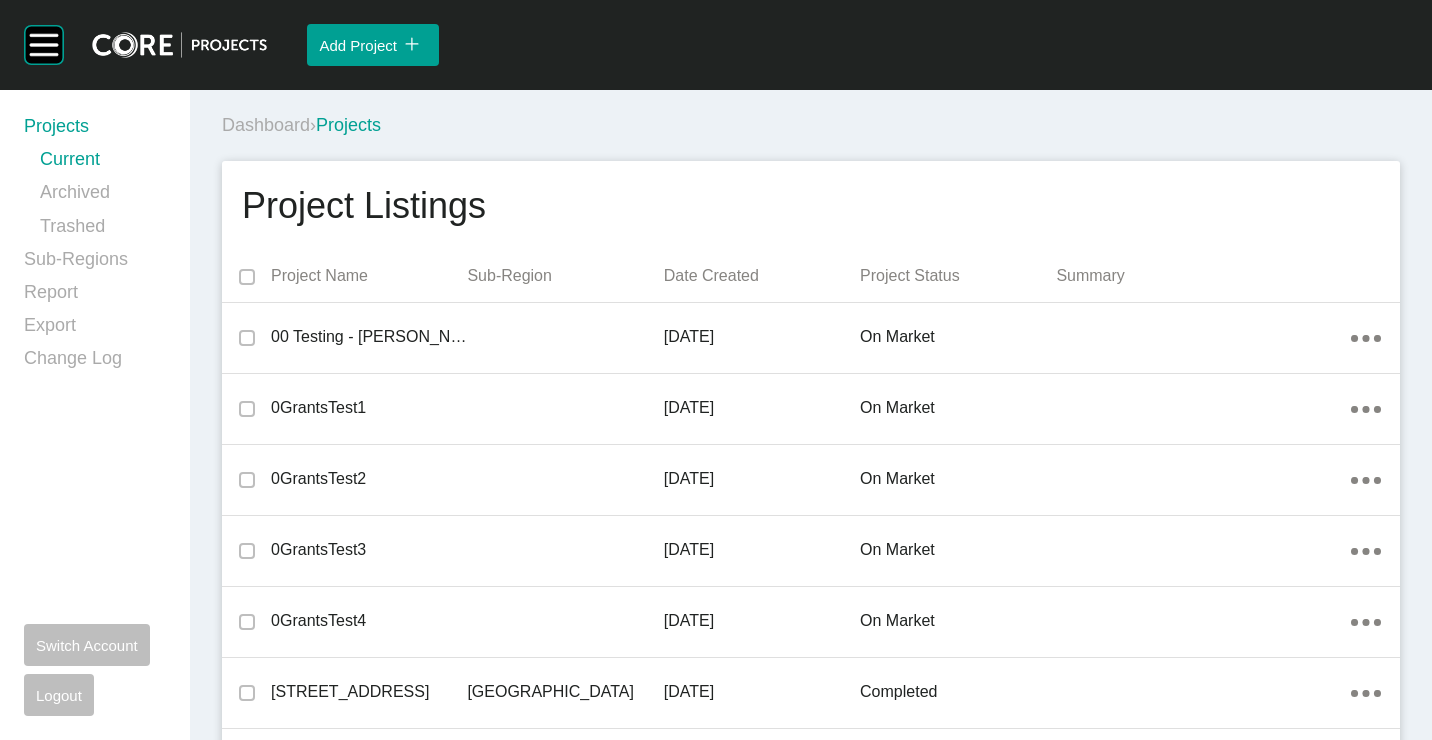 click on "Dashboard  ›  Projects" at bounding box center (815, 125) 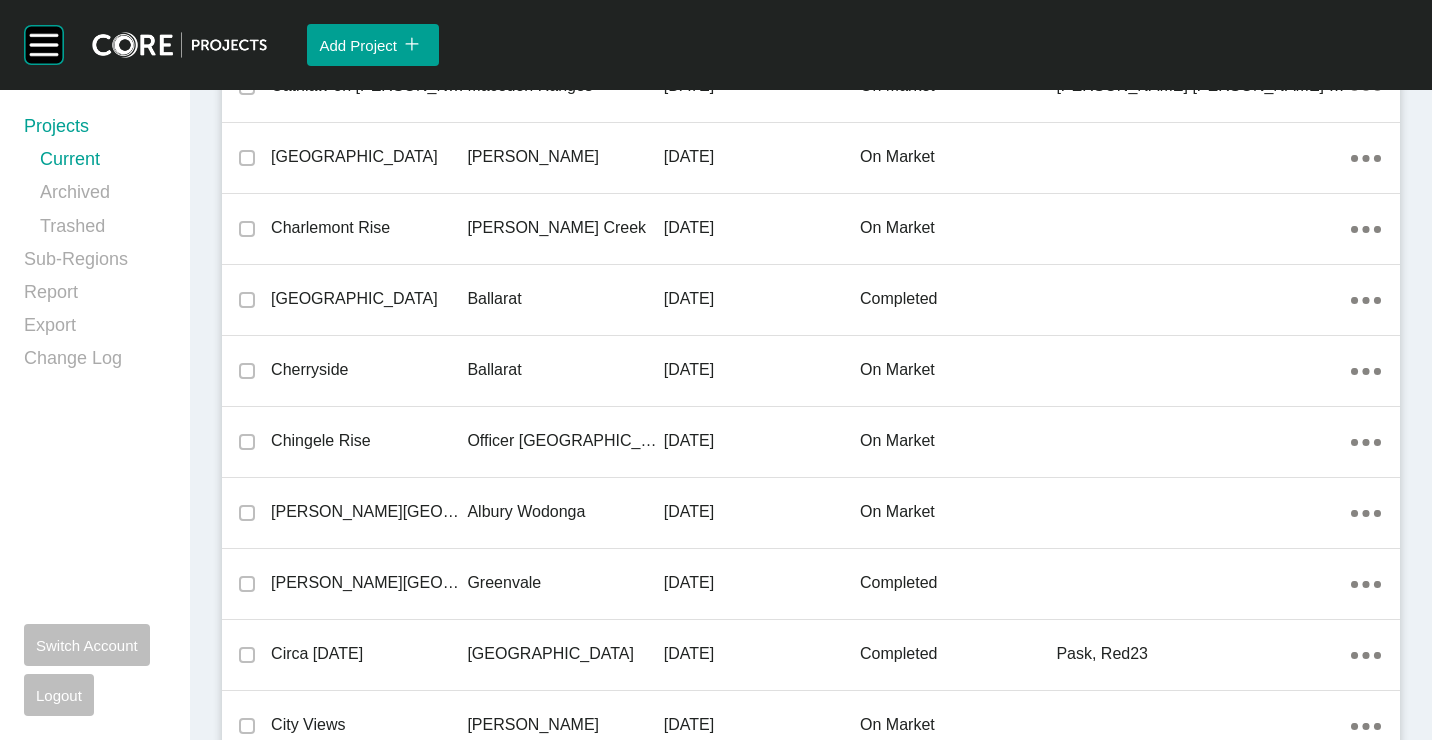 click on "Ballarat" at bounding box center (565, 370) 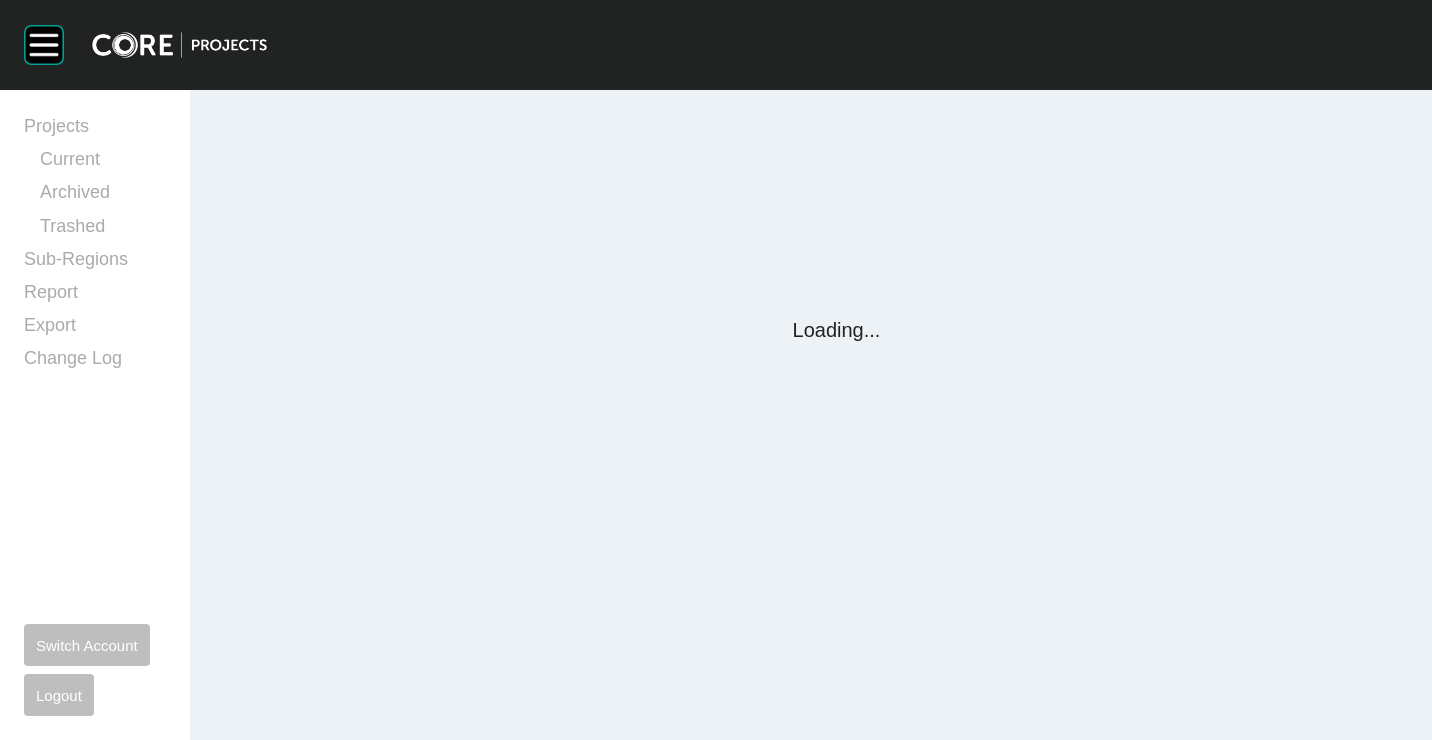 scroll, scrollTop: 0, scrollLeft: 0, axis: both 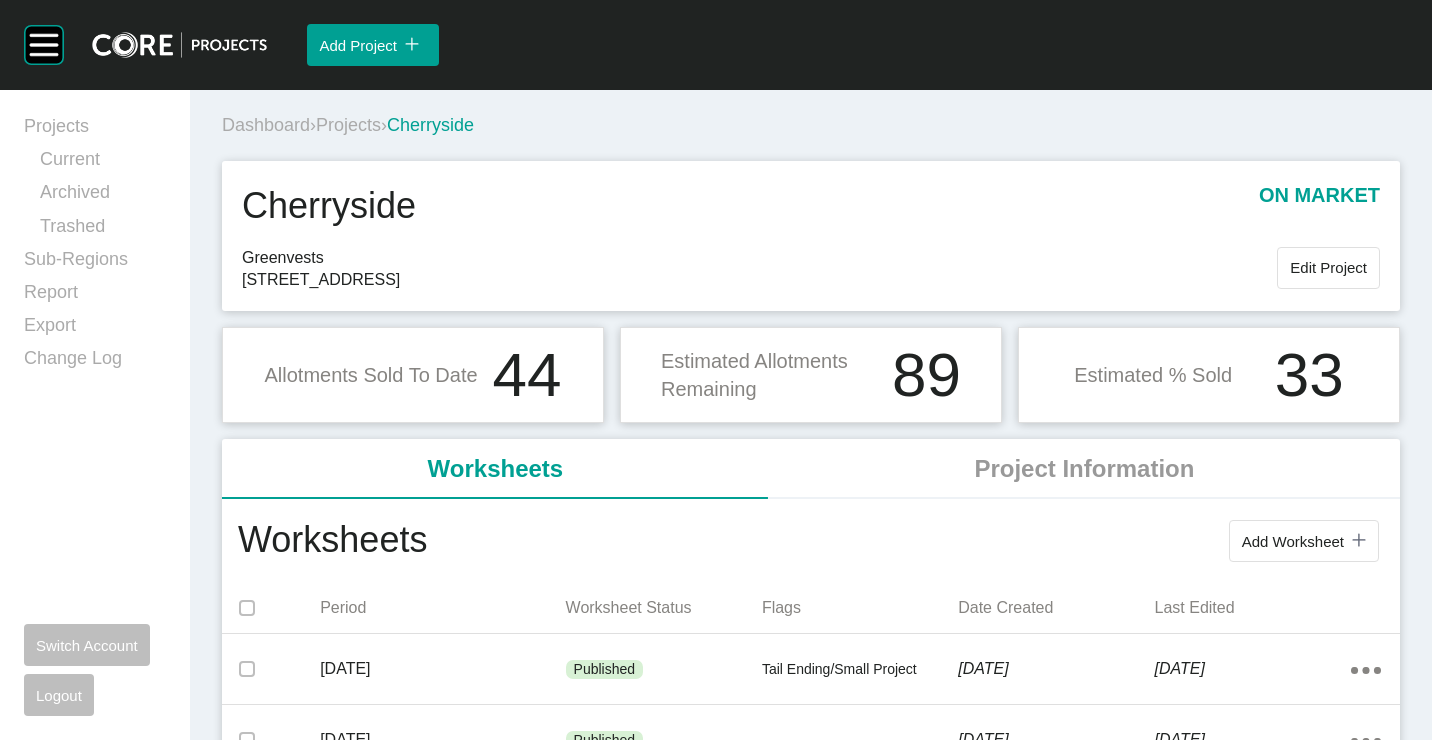 click on "Add Worksheet icon/tick copy 11 Created with Sketch." at bounding box center [1304, 541] 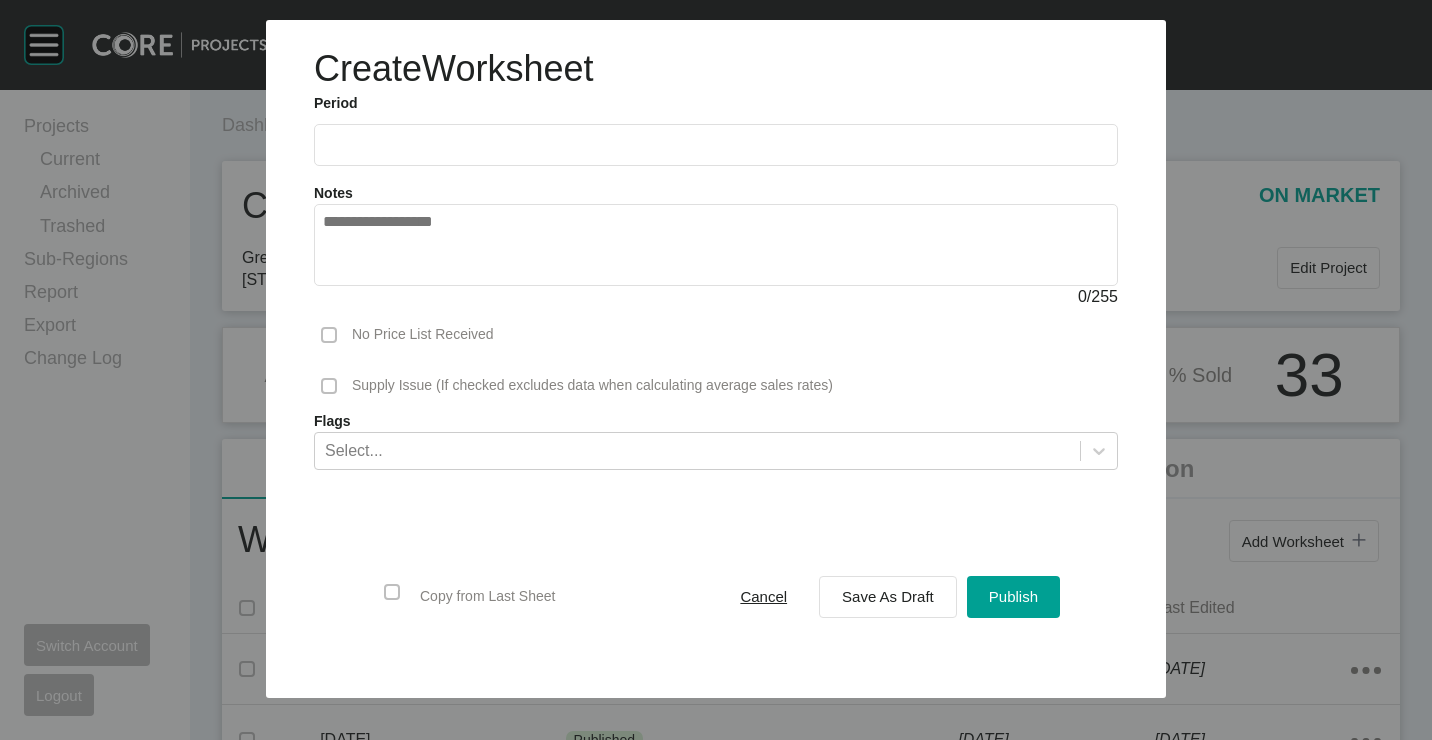 click on "Period" at bounding box center [716, 104] 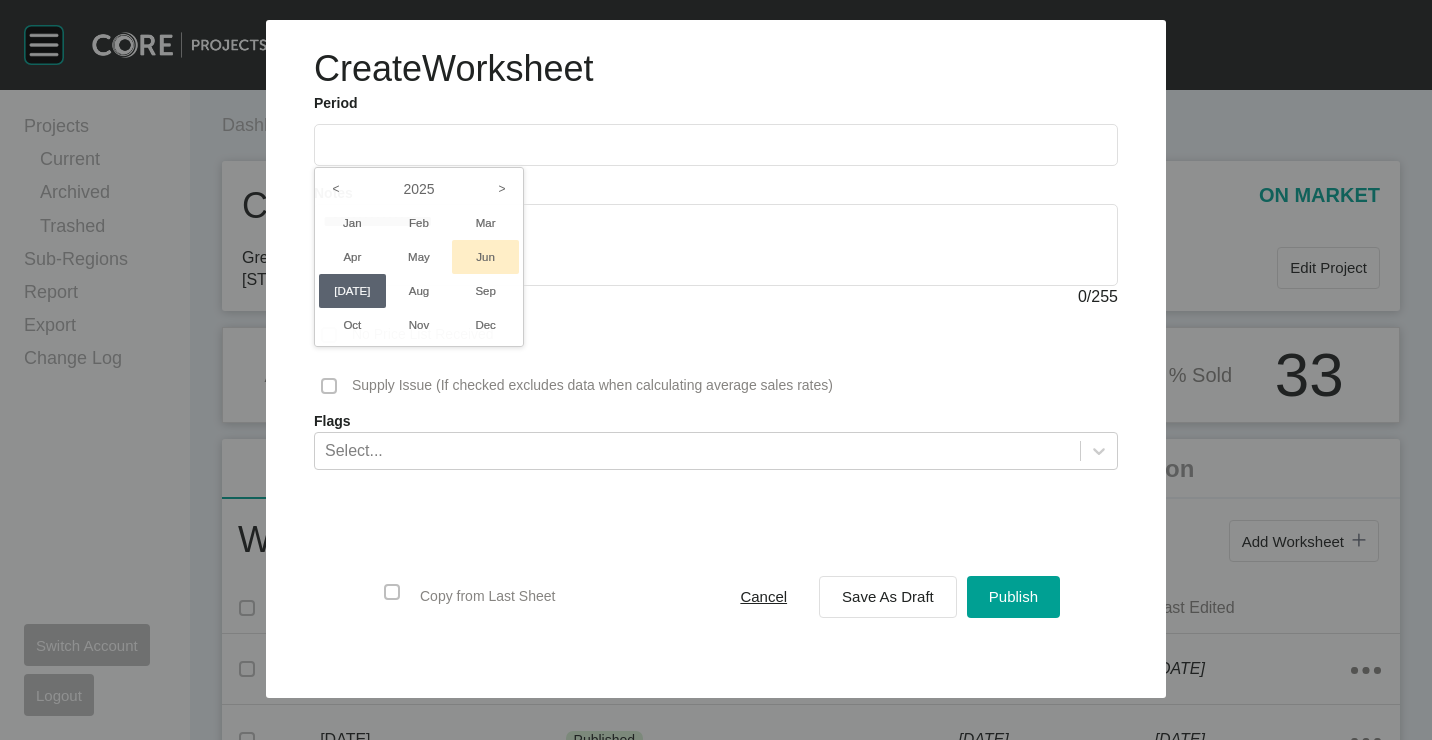 click on "Jun" at bounding box center [485, 257] 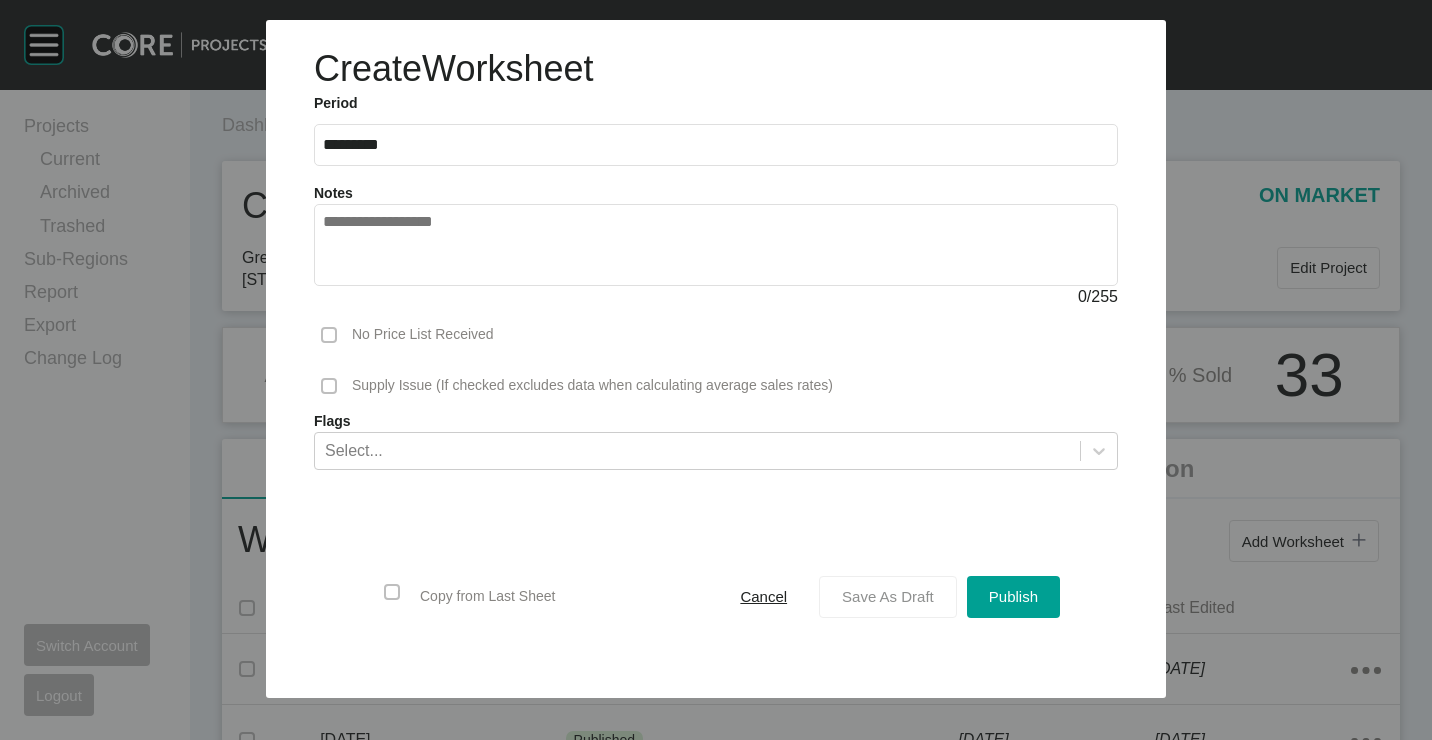 click on "Save As Draft" at bounding box center (888, 596) 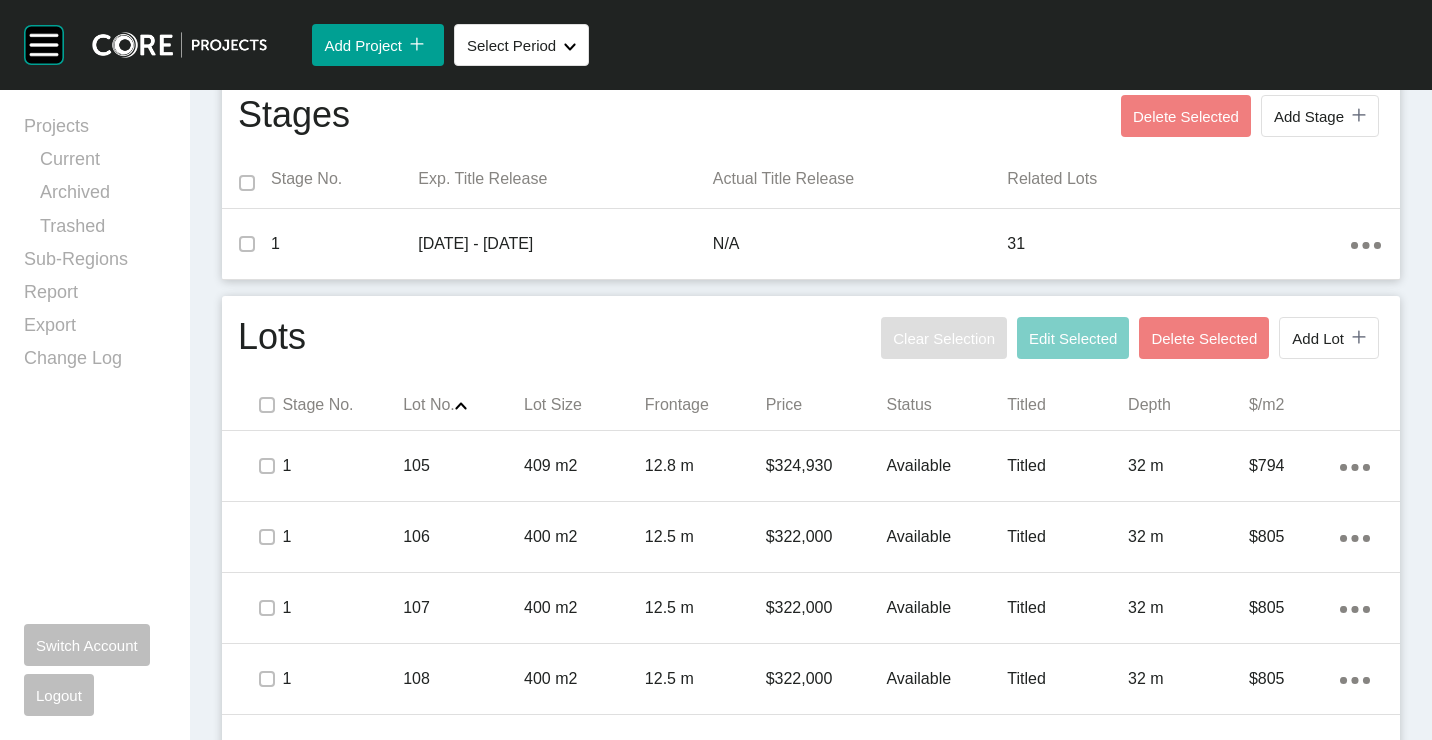 scroll, scrollTop: 0, scrollLeft: 0, axis: both 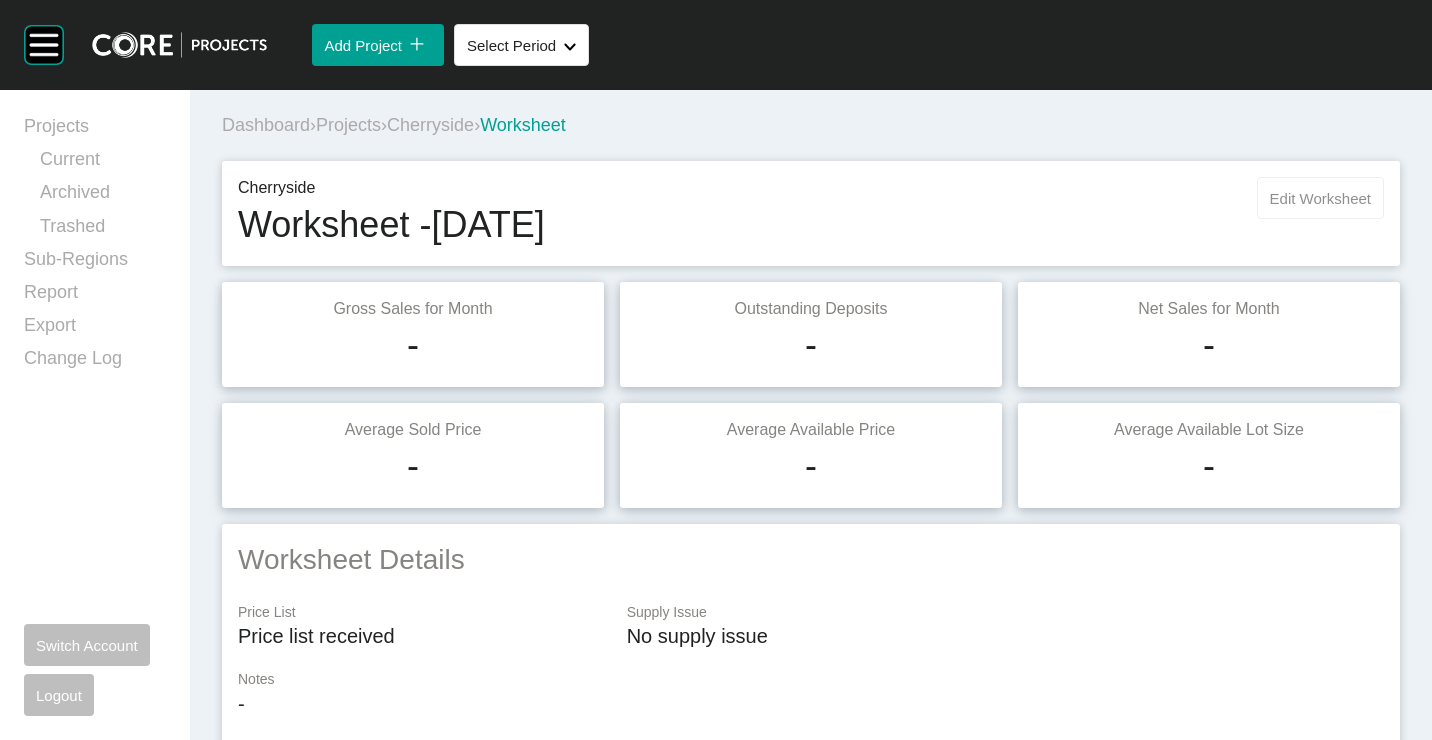 click on "Edit Worksheet" at bounding box center [1320, 198] 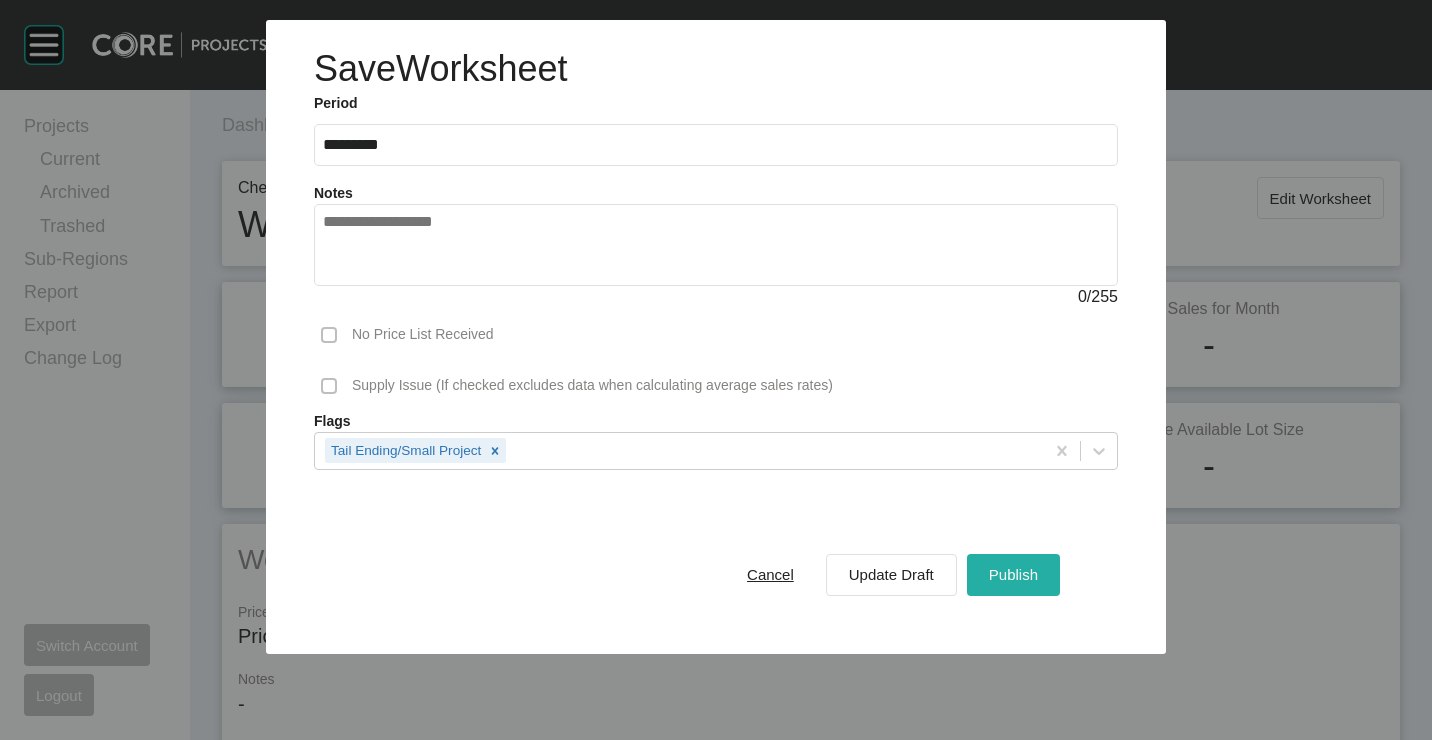 click on "Publish" at bounding box center (1013, 574) 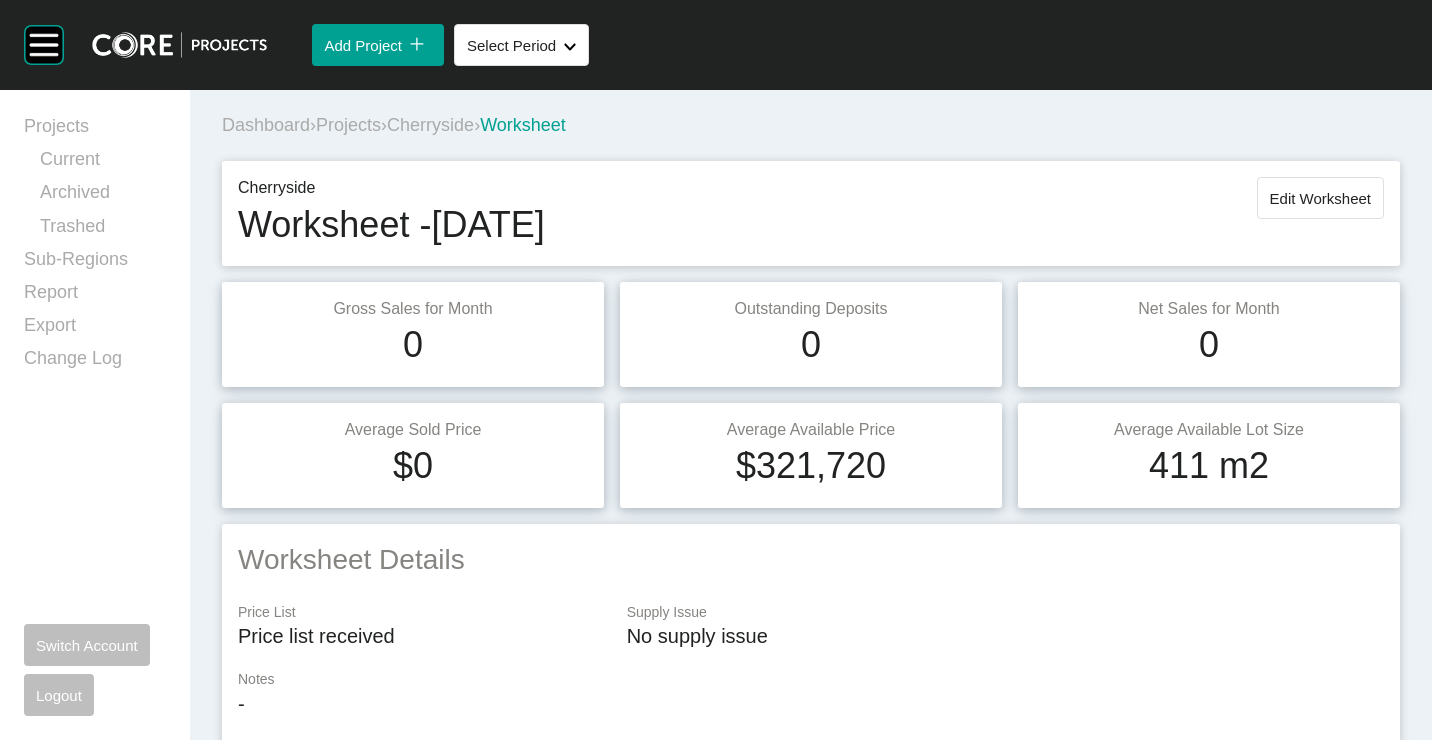 click on "Projects" at bounding box center [348, 125] 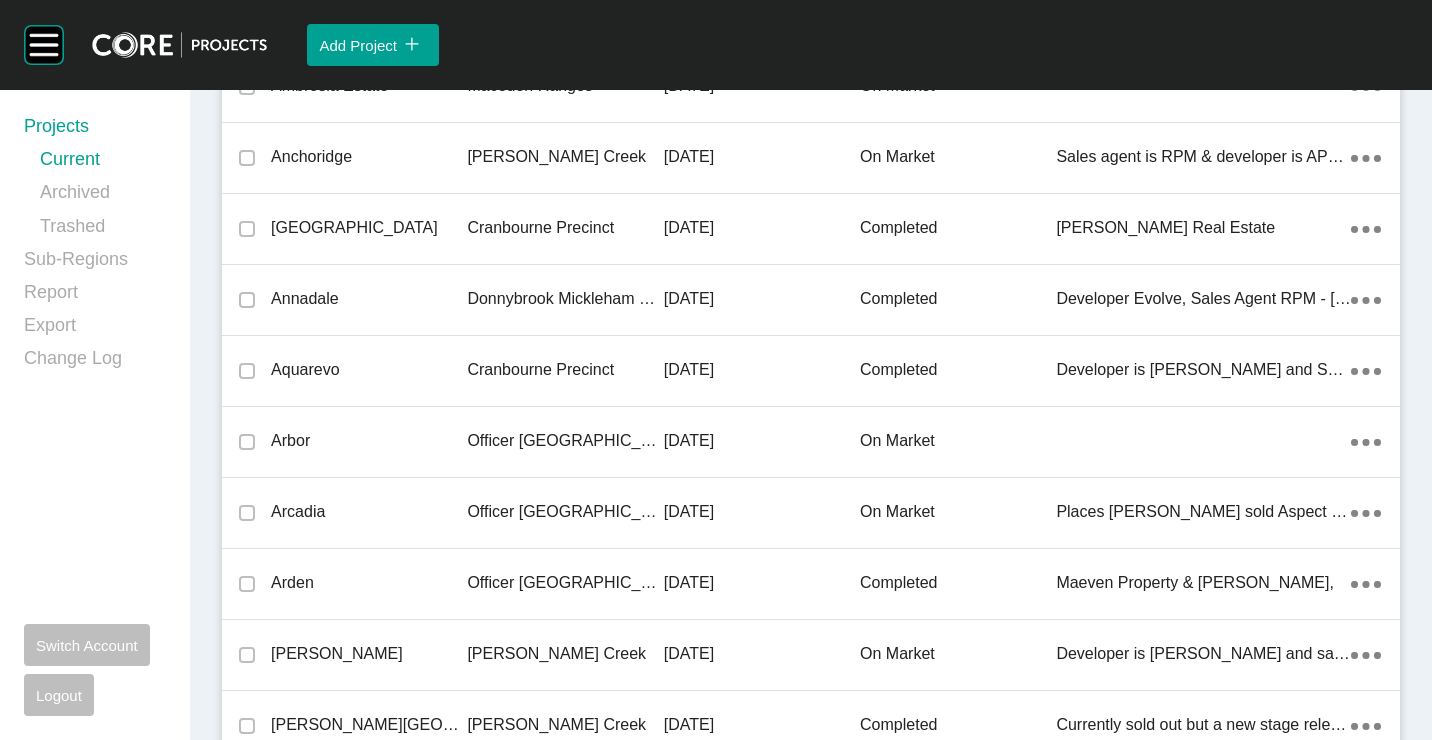 scroll, scrollTop: 33266, scrollLeft: 0, axis: vertical 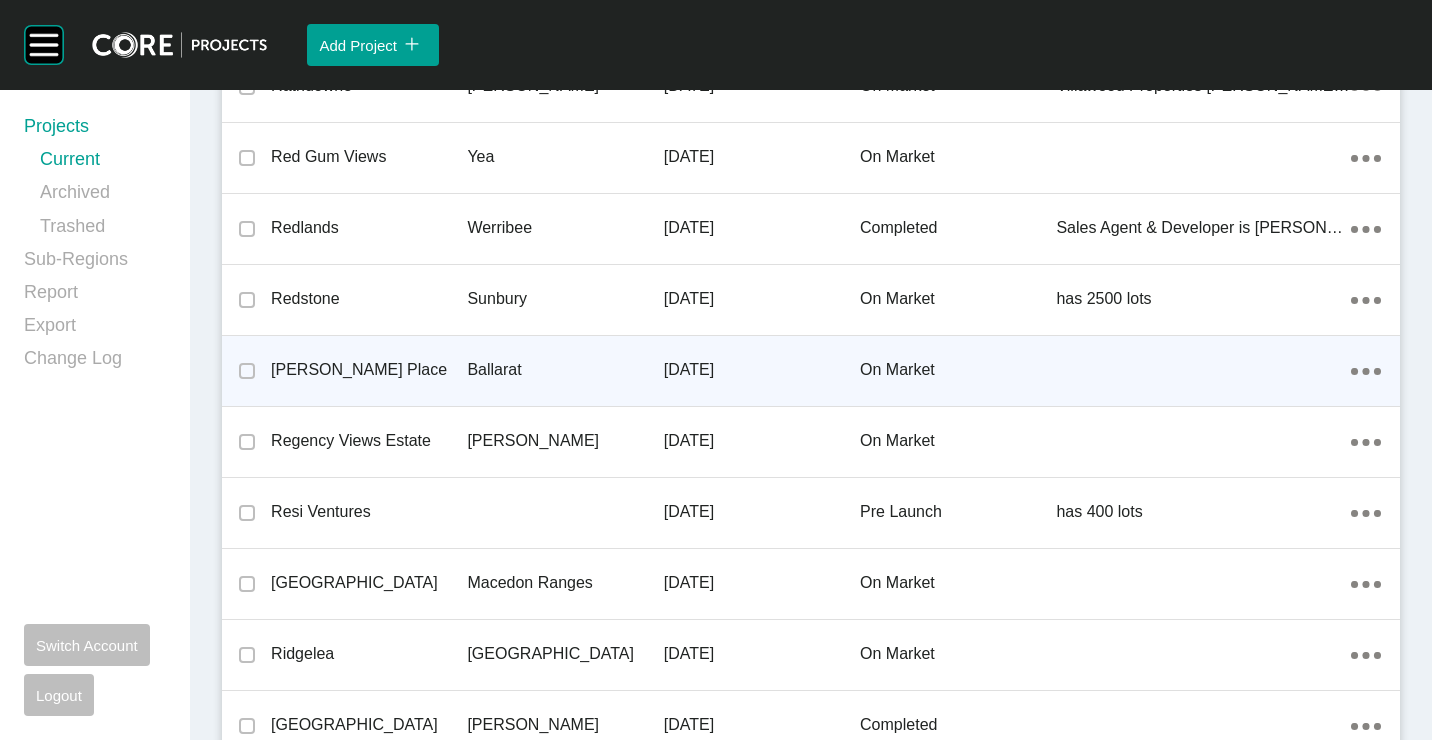 click on "[PERSON_NAME] Place" at bounding box center [369, 370] 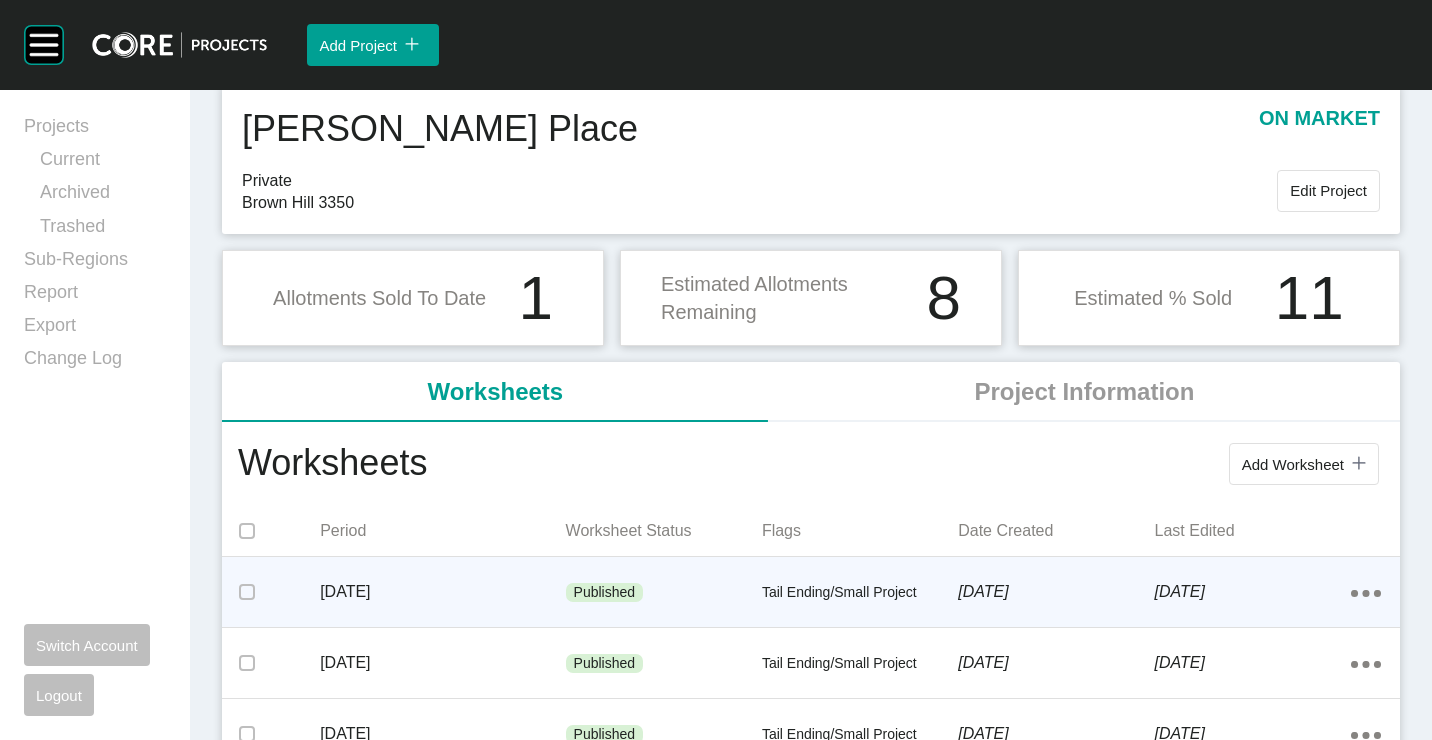 scroll, scrollTop: 100, scrollLeft: 0, axis: vertical 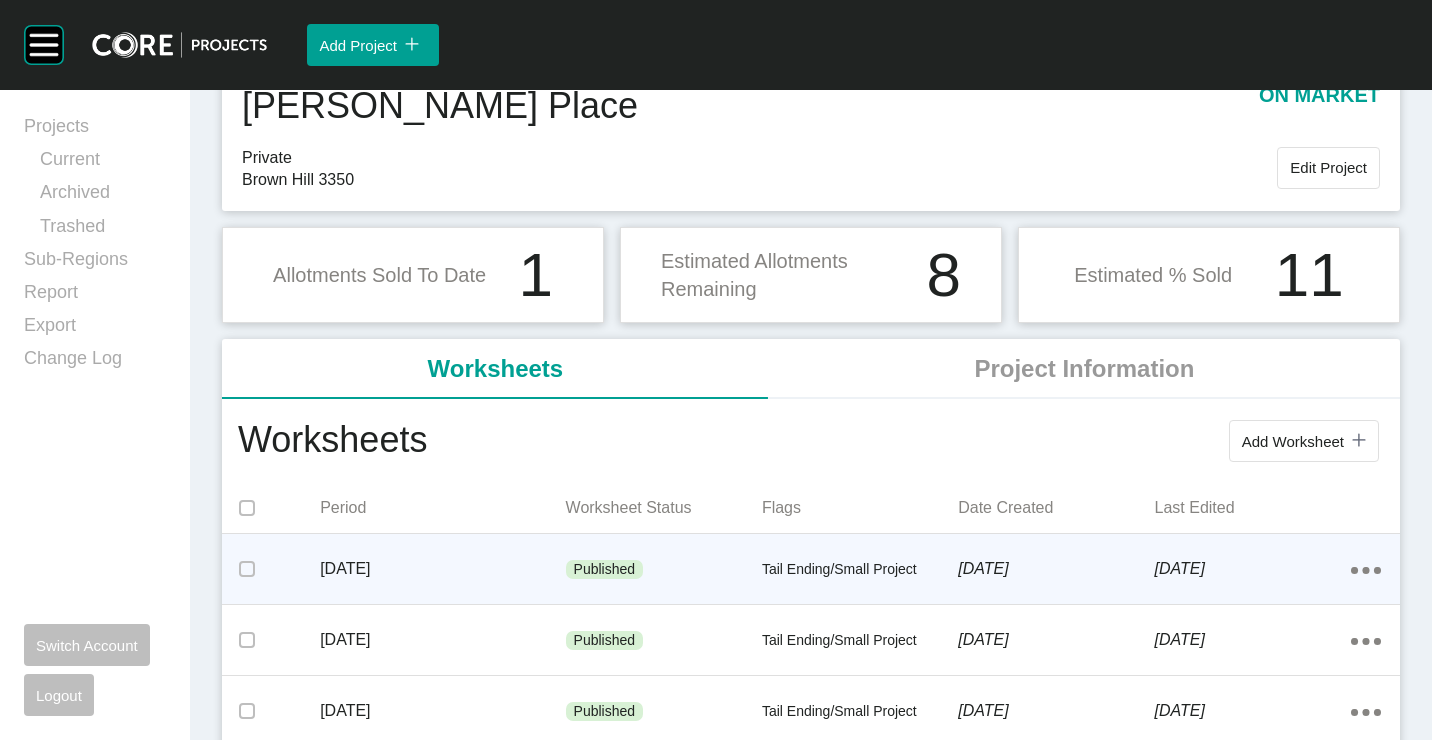 click on "Tail Ending/Small Project" at bounding box center [860, 570] 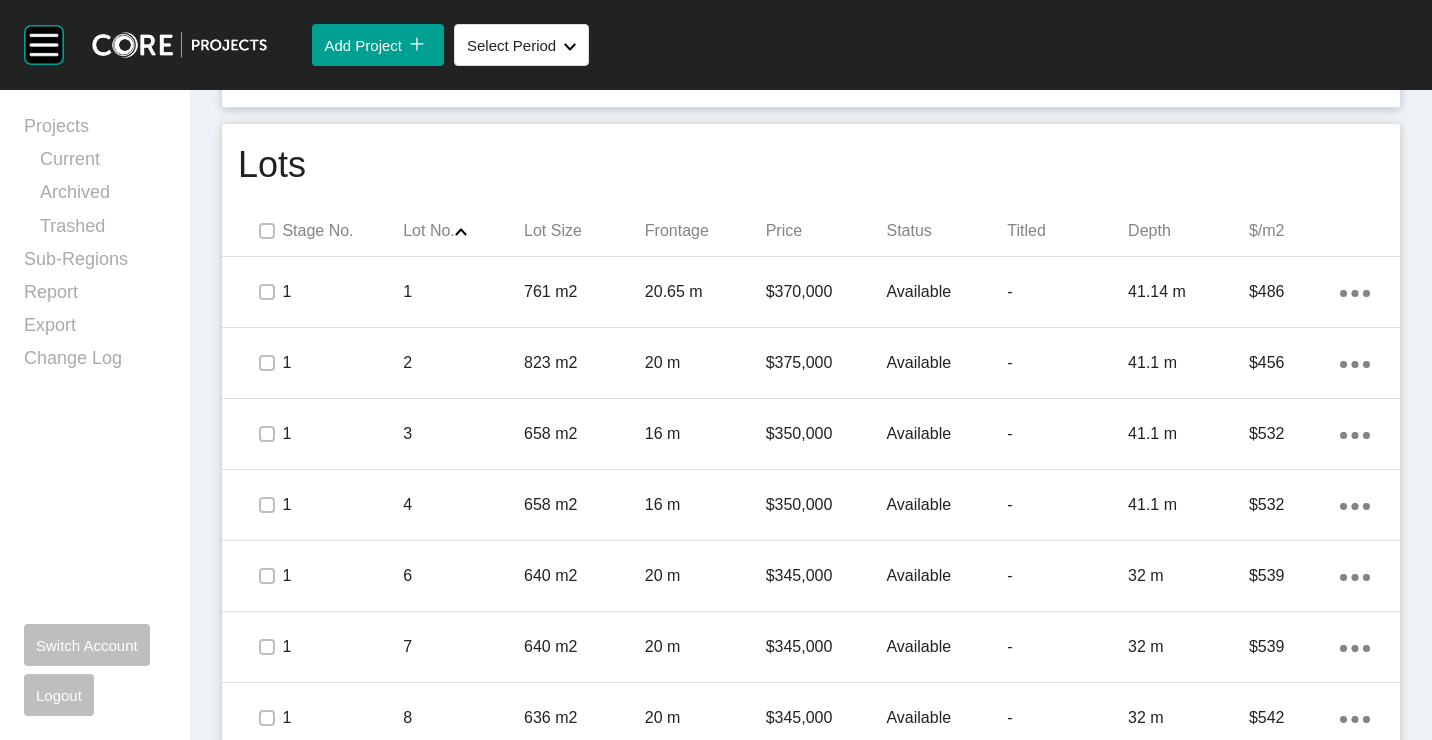 scroll, scrollTop: 970, scrollLeft: 0, axis: vertical 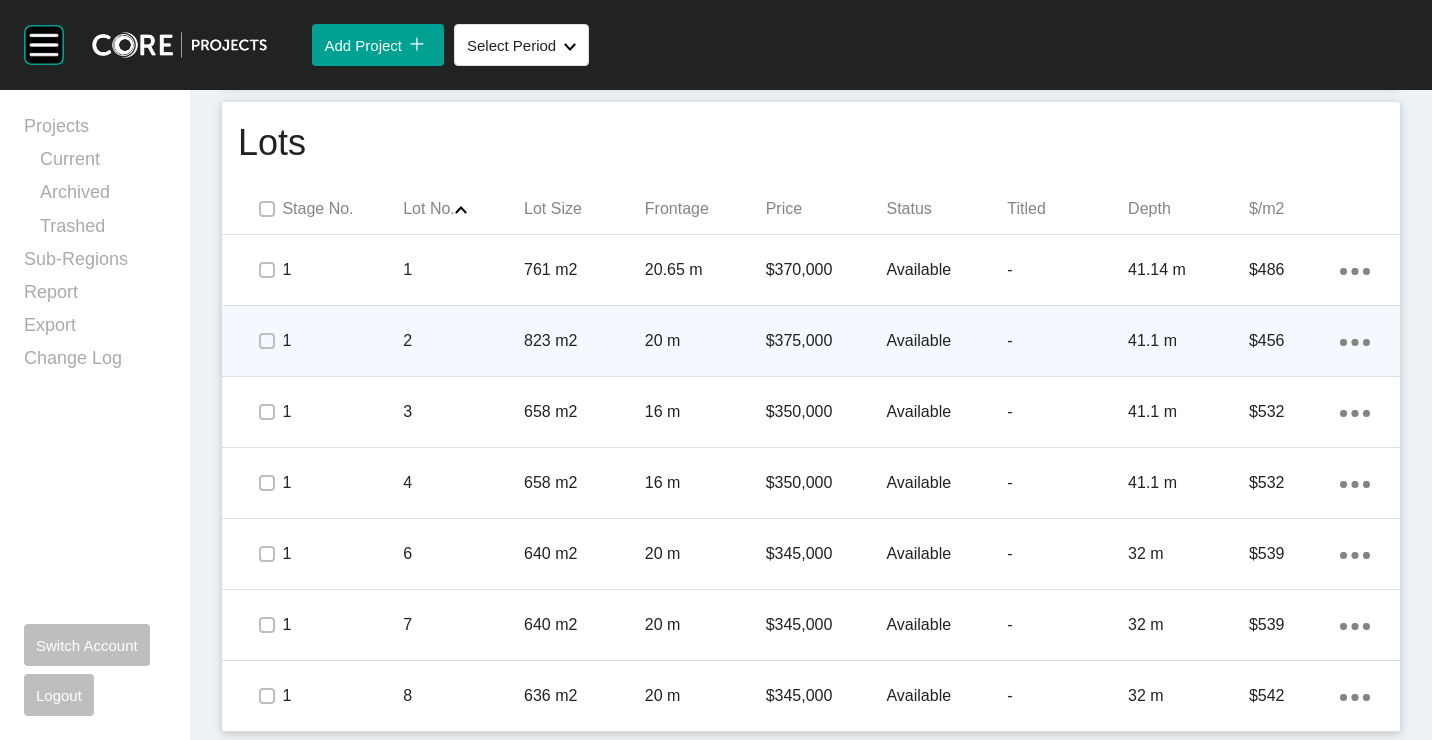 click on "2" at bounding box center [463, 341] 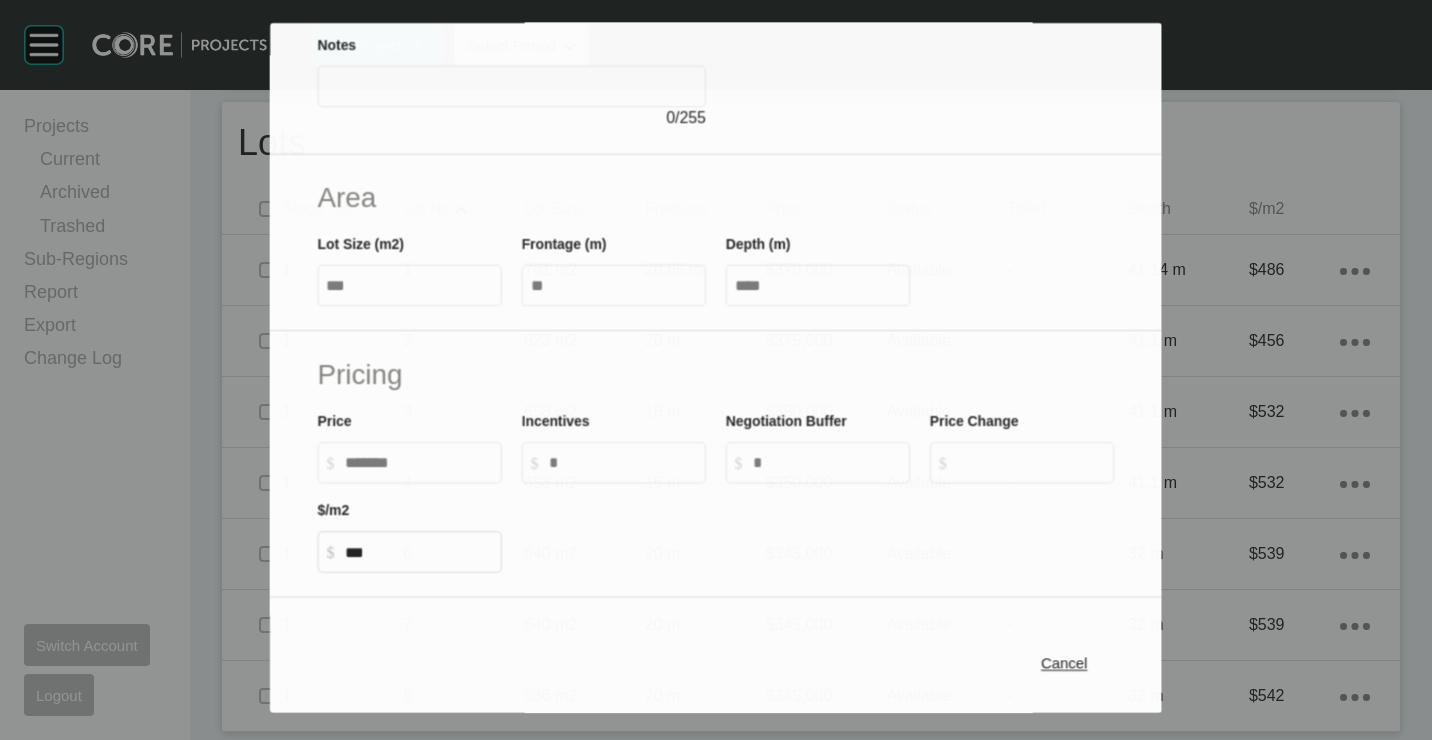 scroll, scrollTop: 480, scrollLeft: 0, axis: vertical 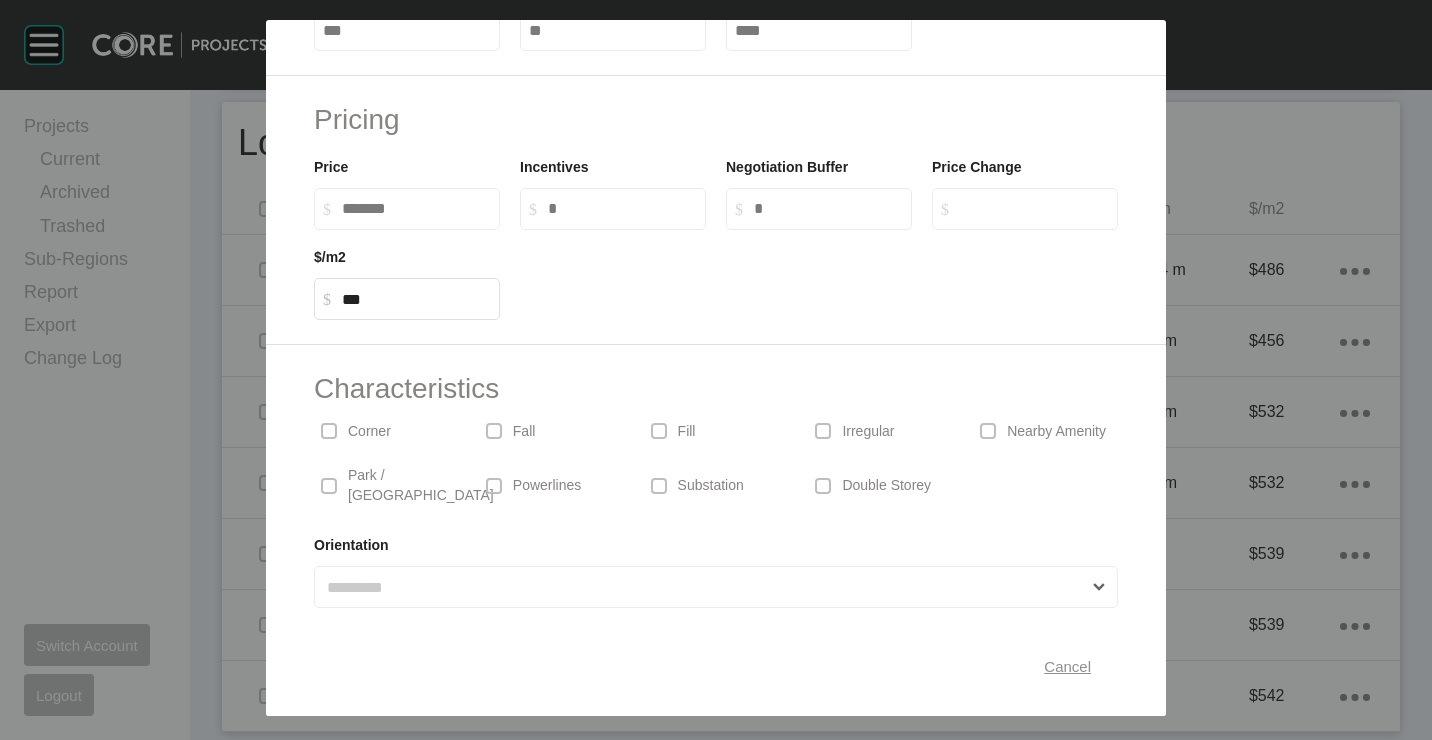 click on "Cancel" at bounding box center (1067, 665) 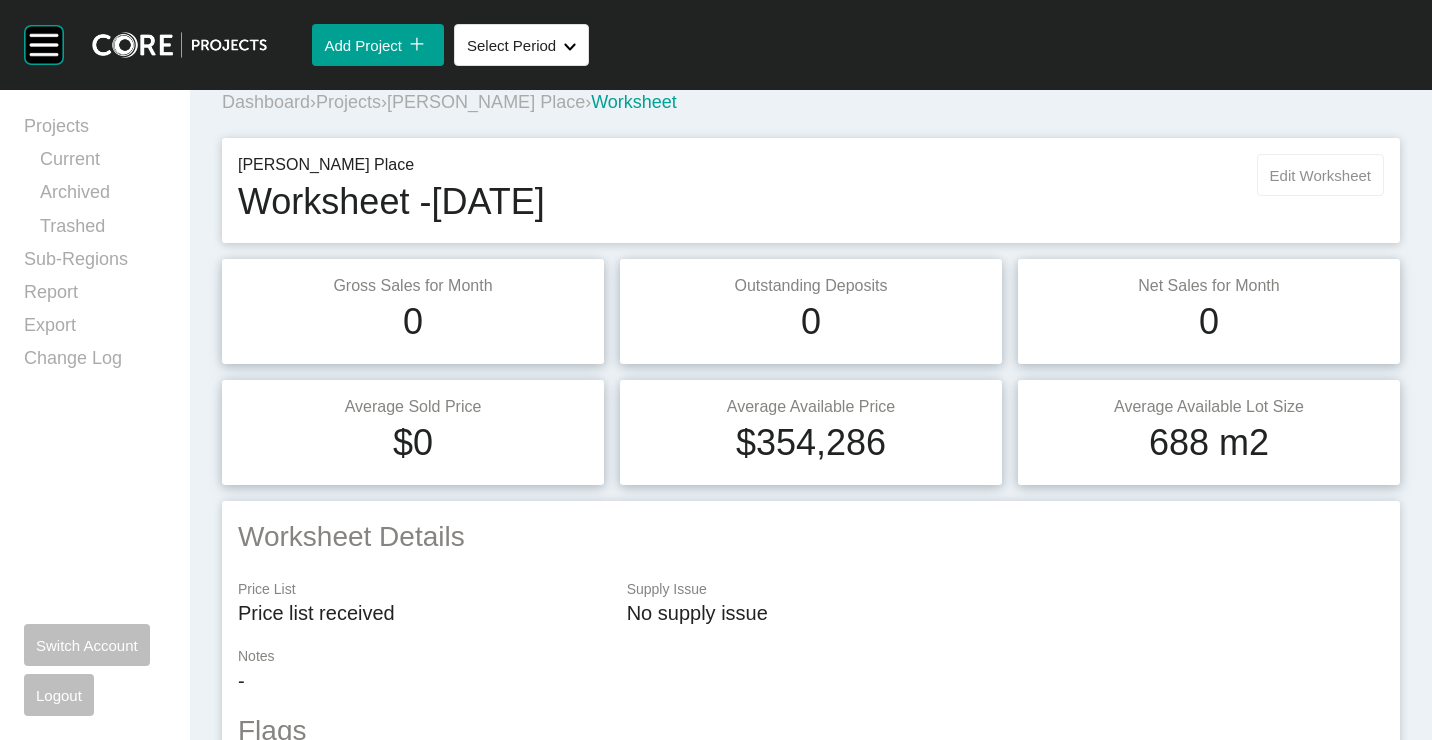 scroll, scrollTop: 0, scrollLeft: 0, axis: both 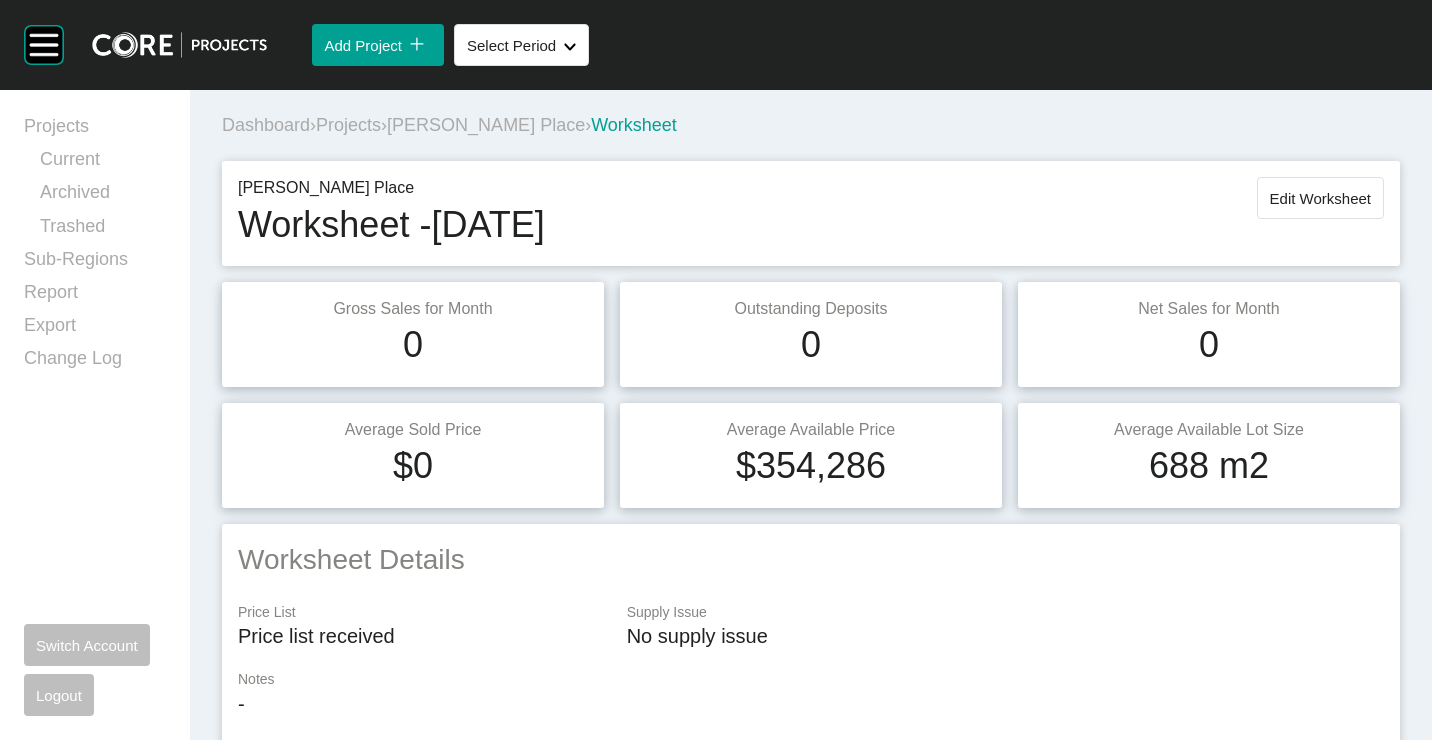 click on "Edit Worksheet" at bounding box center (1320, 198) 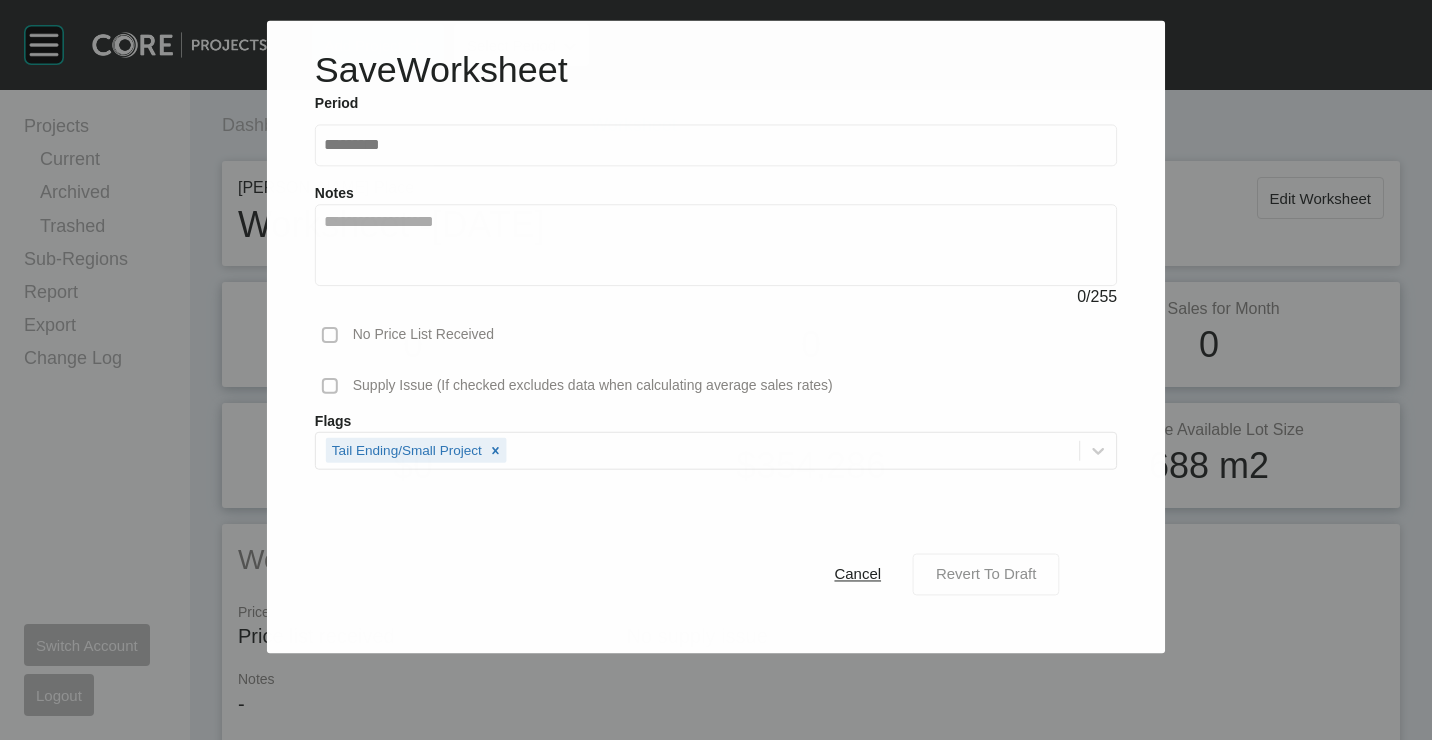 click on "Revert To Draft" at bounding box center [986, 574] 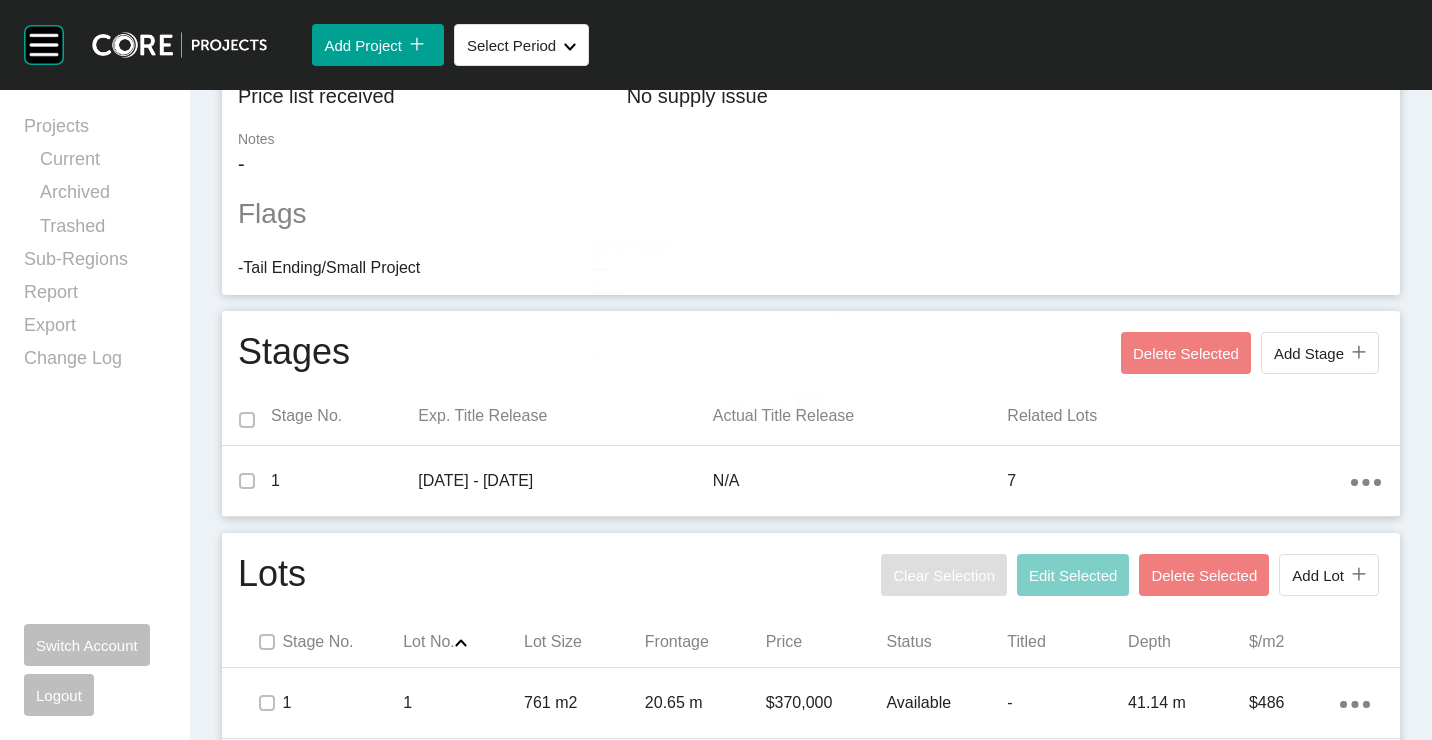 scroll, scrollTop: 800, scrollLeft: 0, axis: vertical 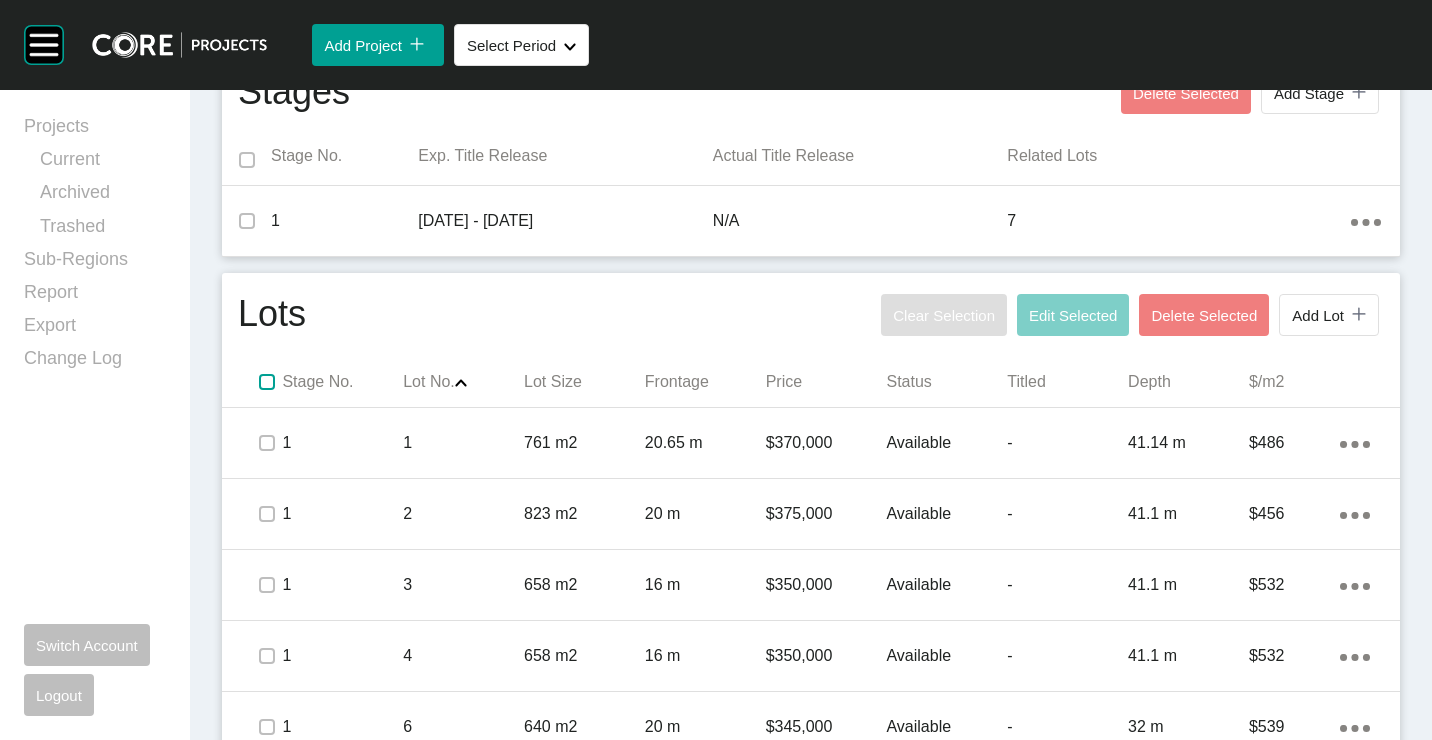 click at bounding box center [267, 382] 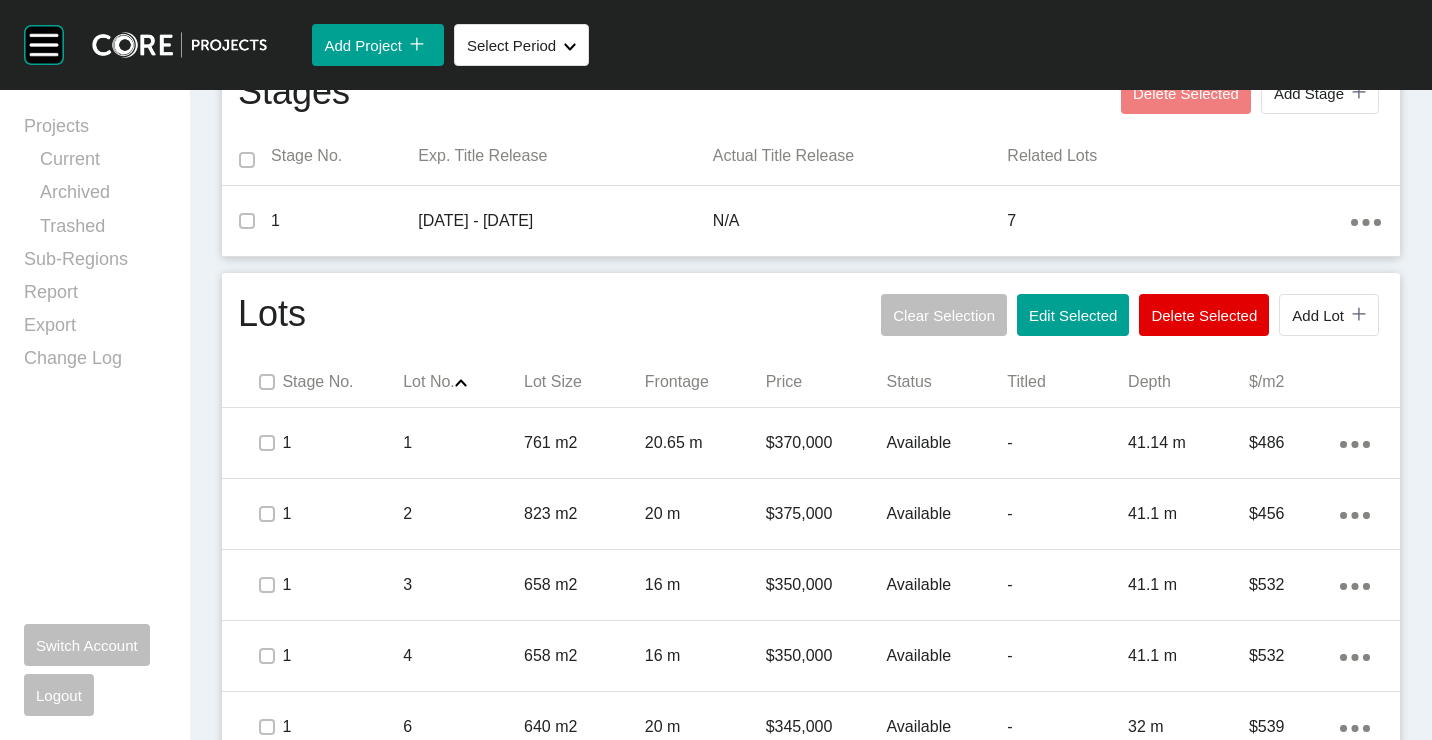 click on "Edit Selected" at bounding box center [1073, 315] 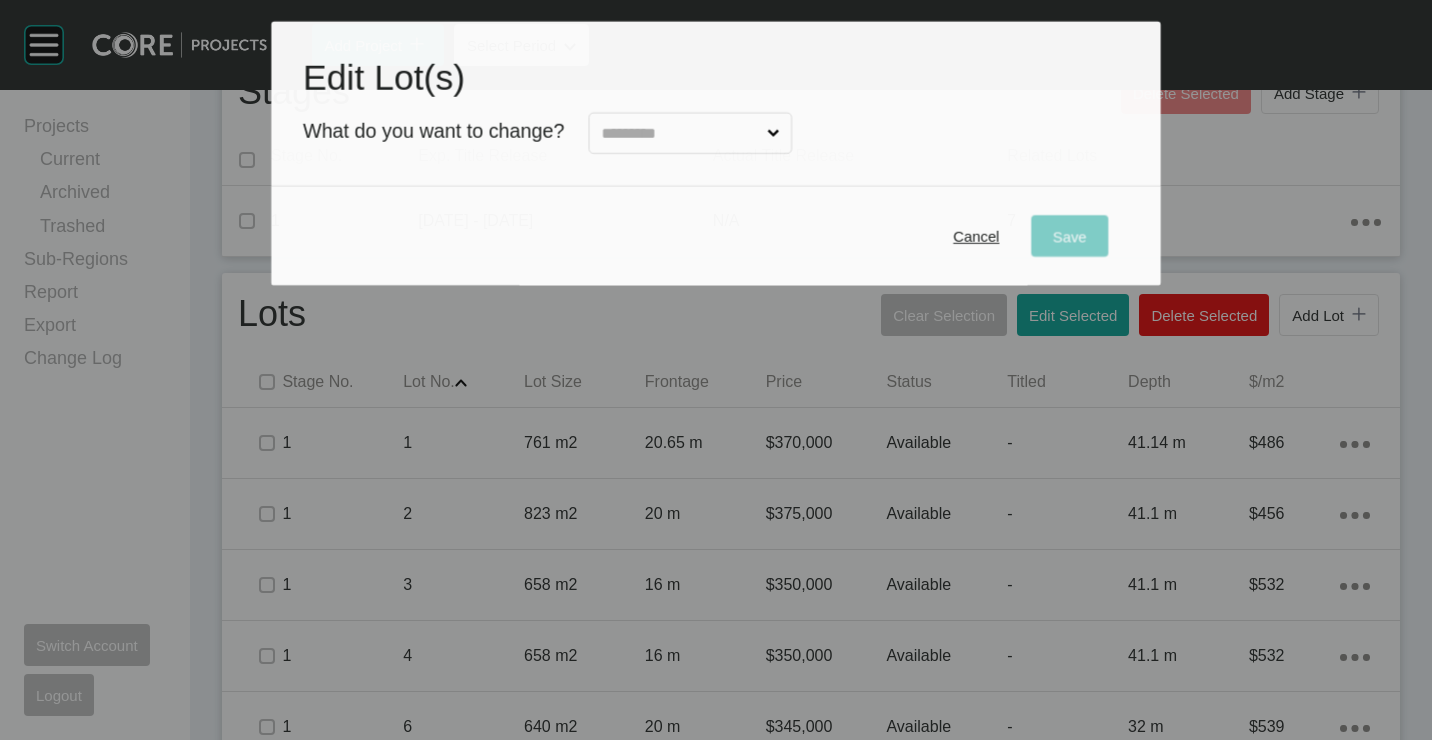 click at bounding box center (680, 134) 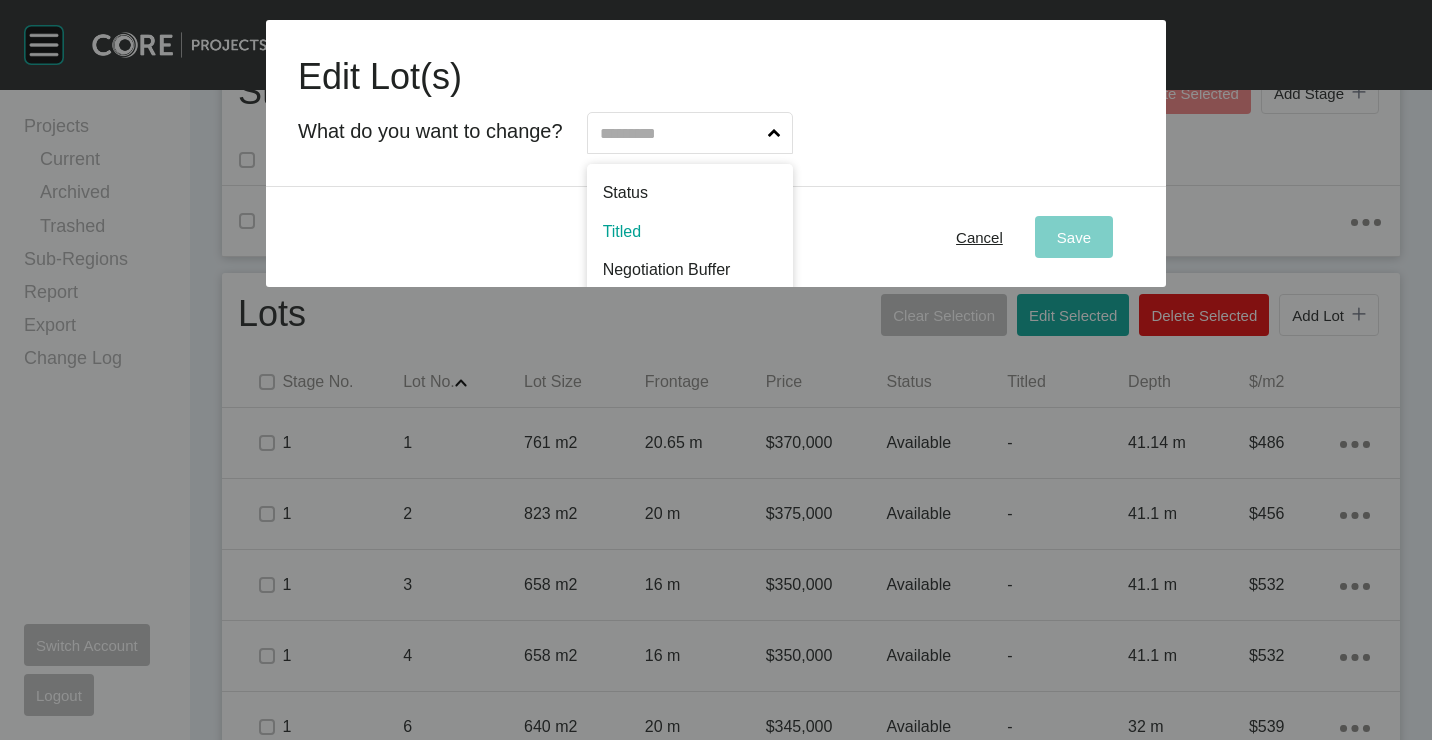 scroll, scrollTop: 99, scrollLeft: 0, axis: vertical 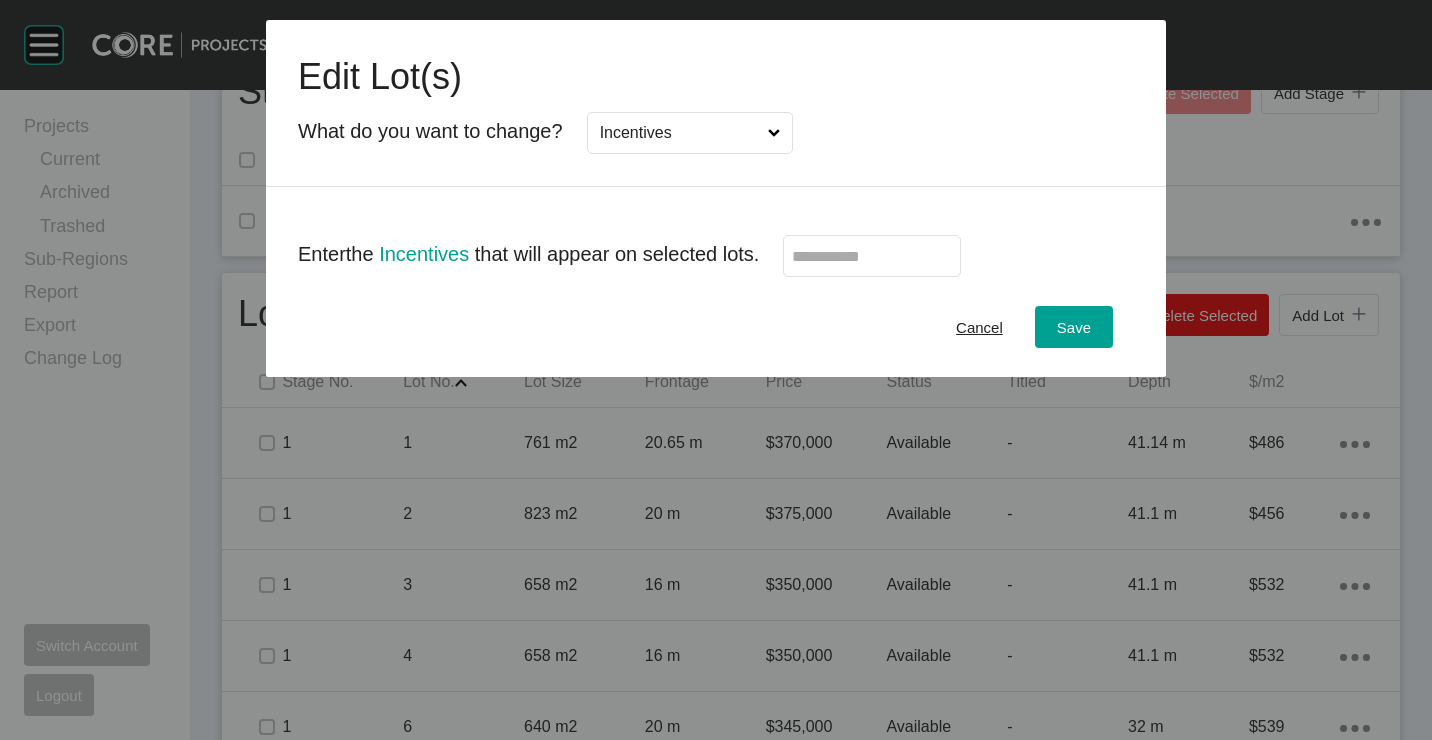 click at bounding box center [872, 256] 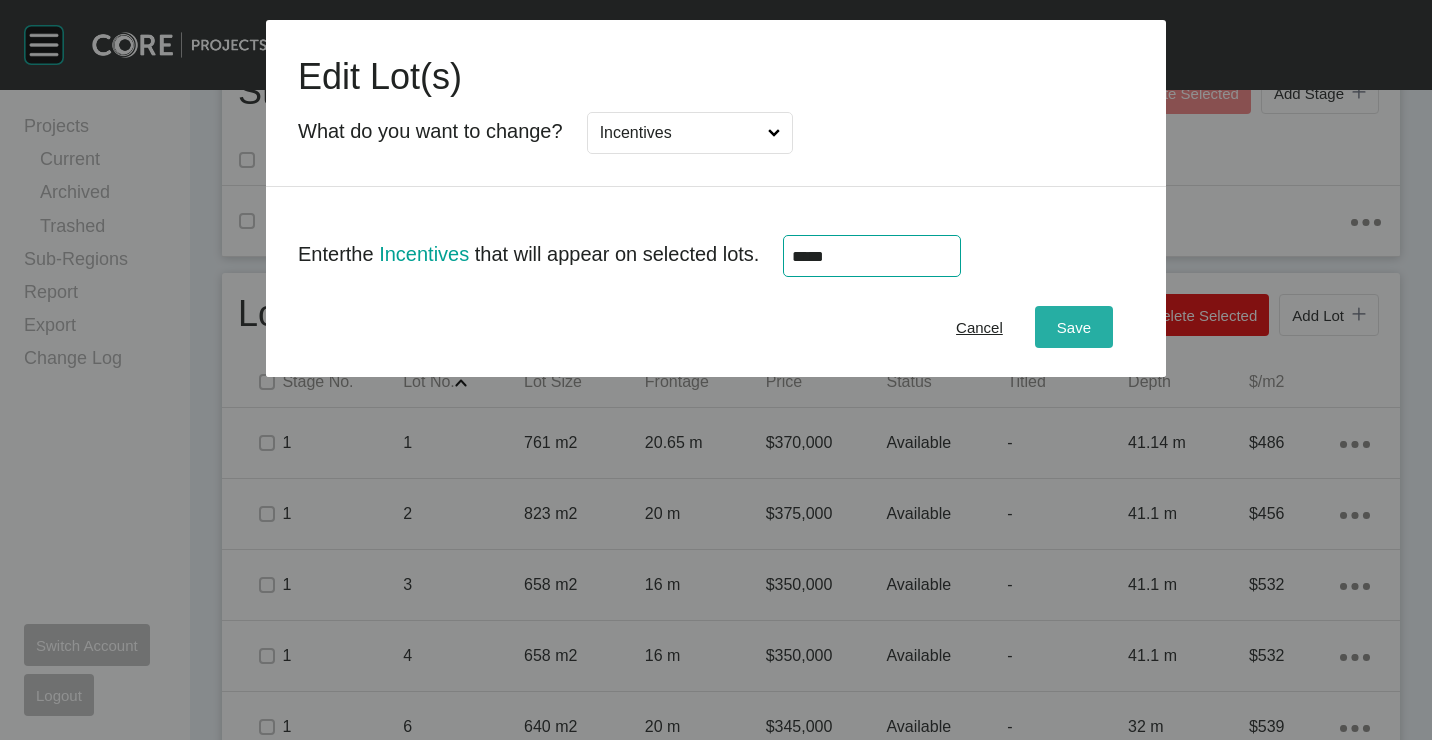 type on "******" 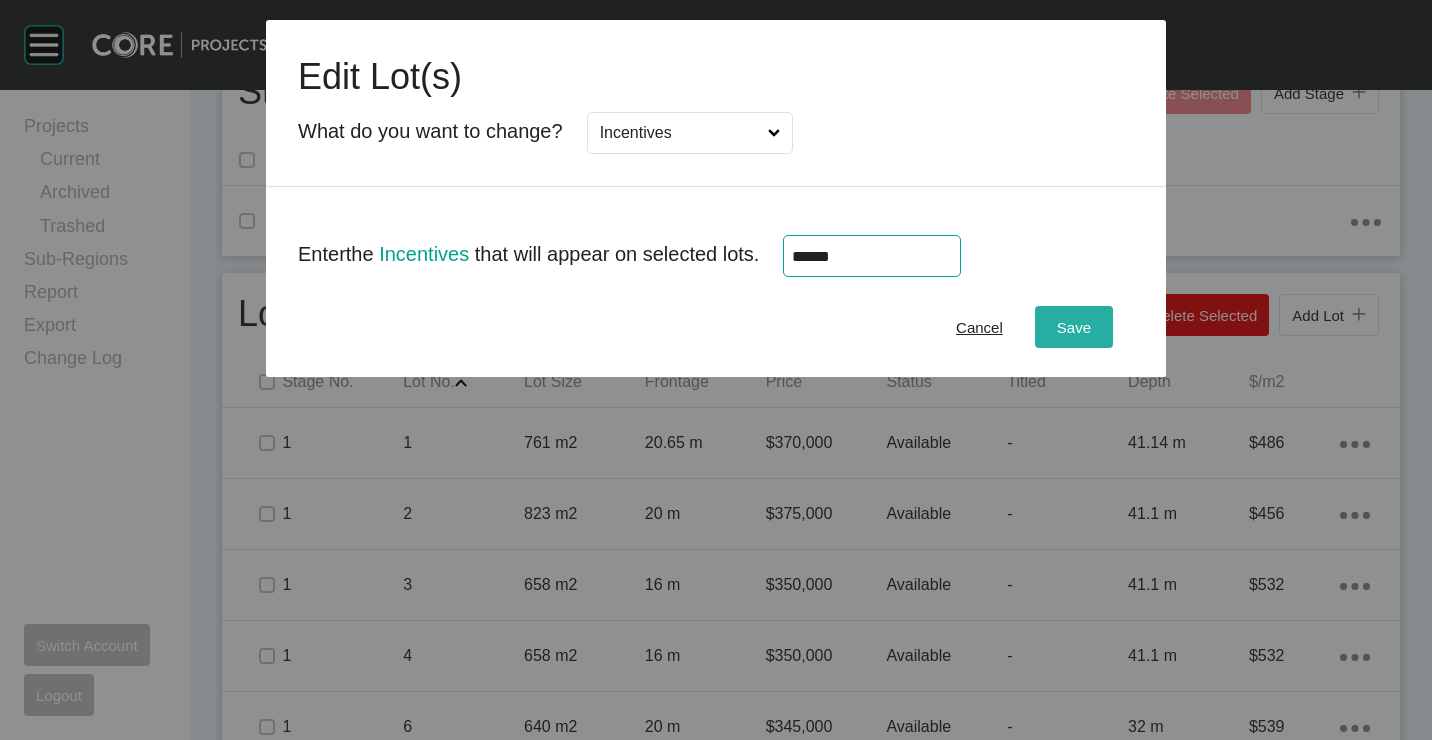 click on "Save" at bounding box center (1074, 327) 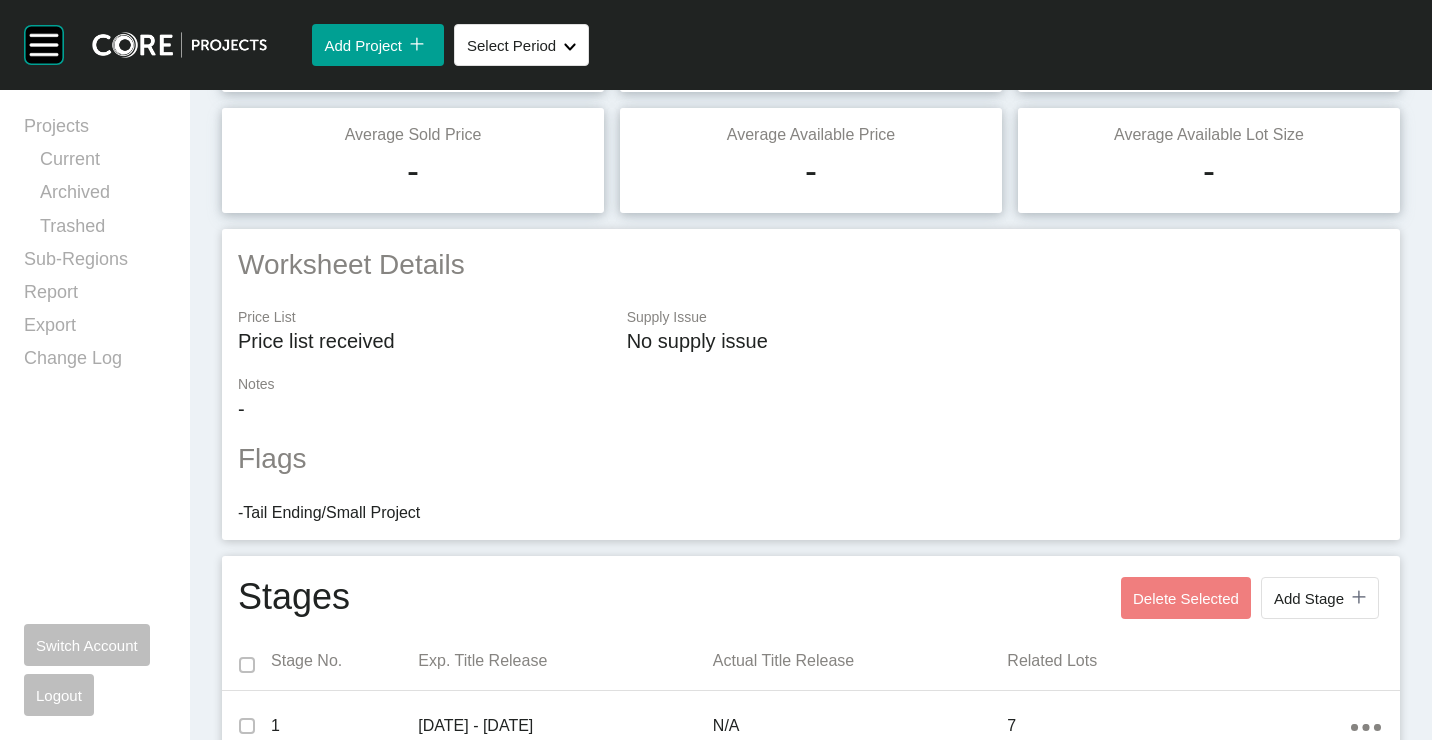 scroll, scrollTop: 0, scrollLeft: 0, axis: both 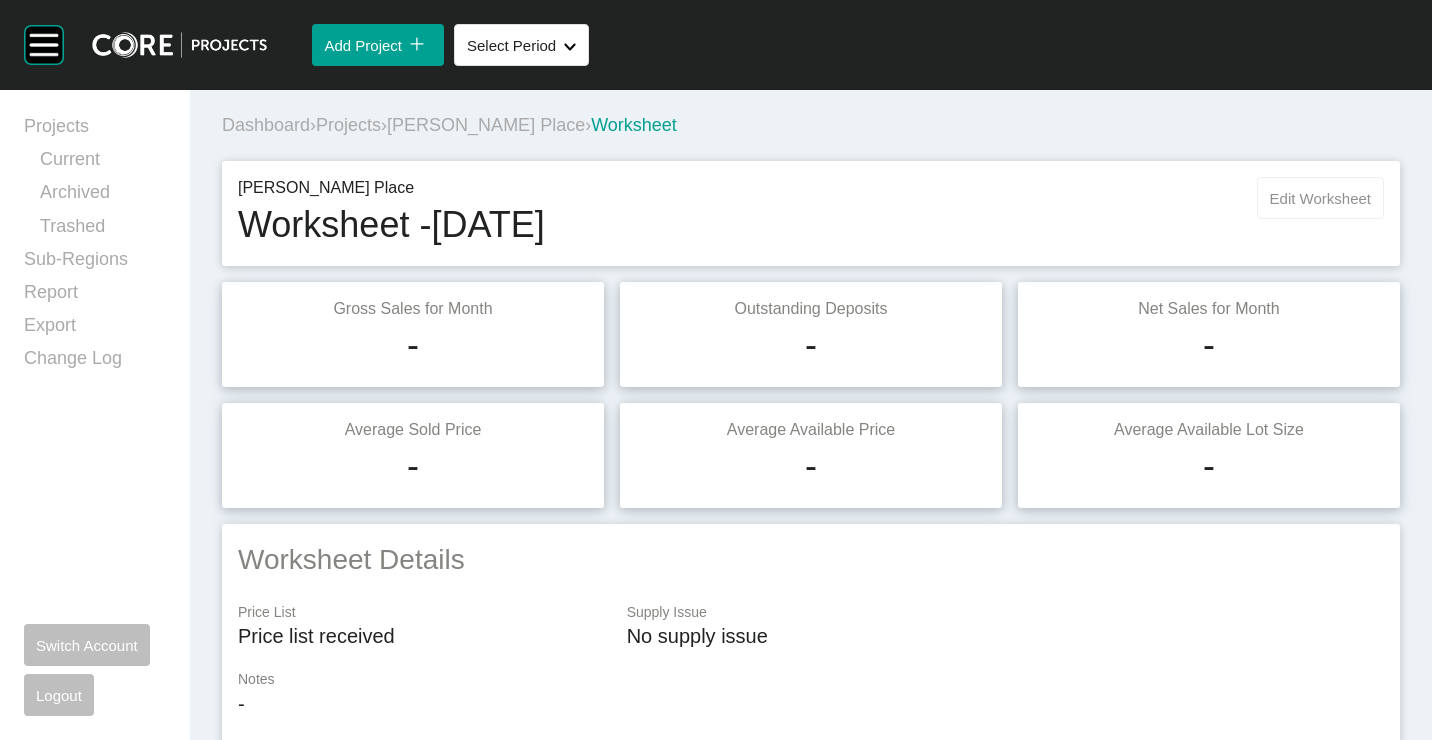 click on "Edit Worksheet" at bounding box center [1320, 198] 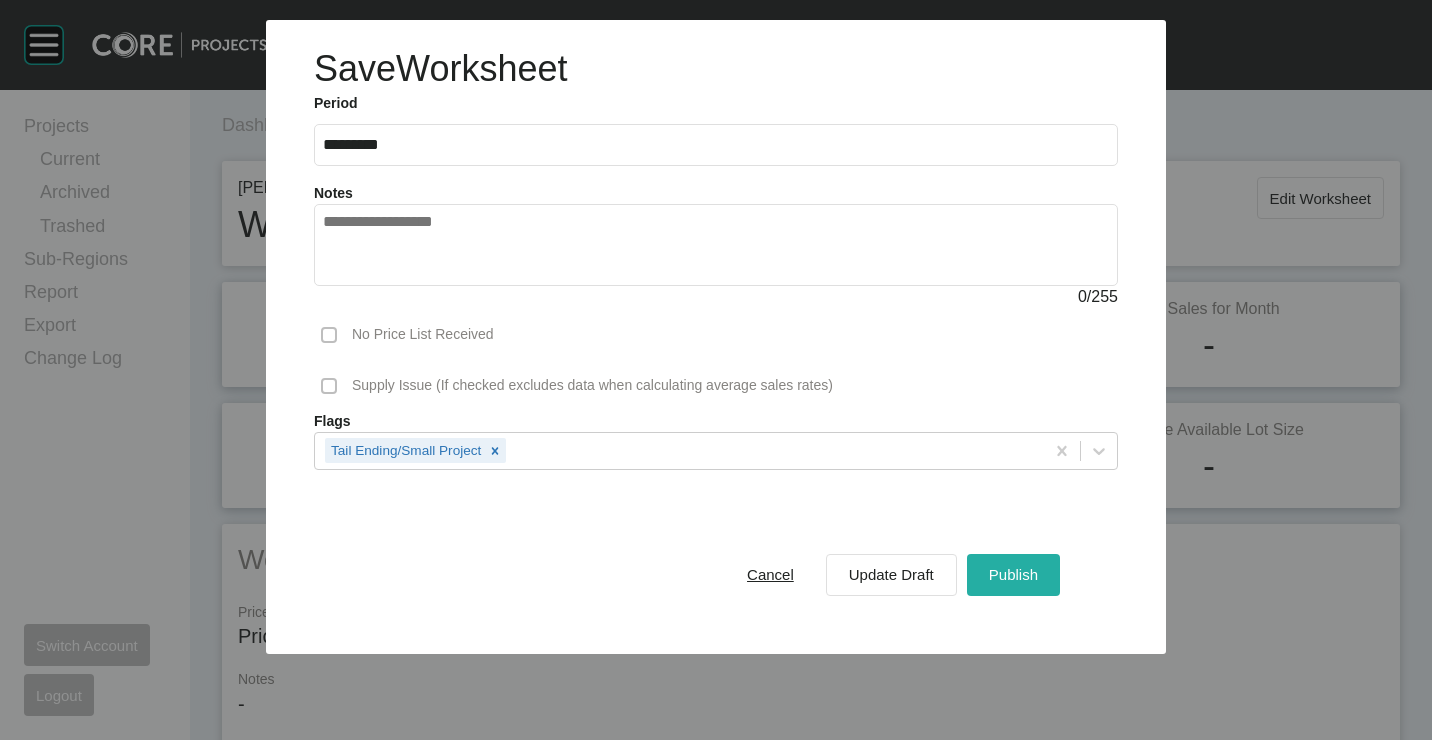 click on "Publish" at bounding box center [1013, 574] 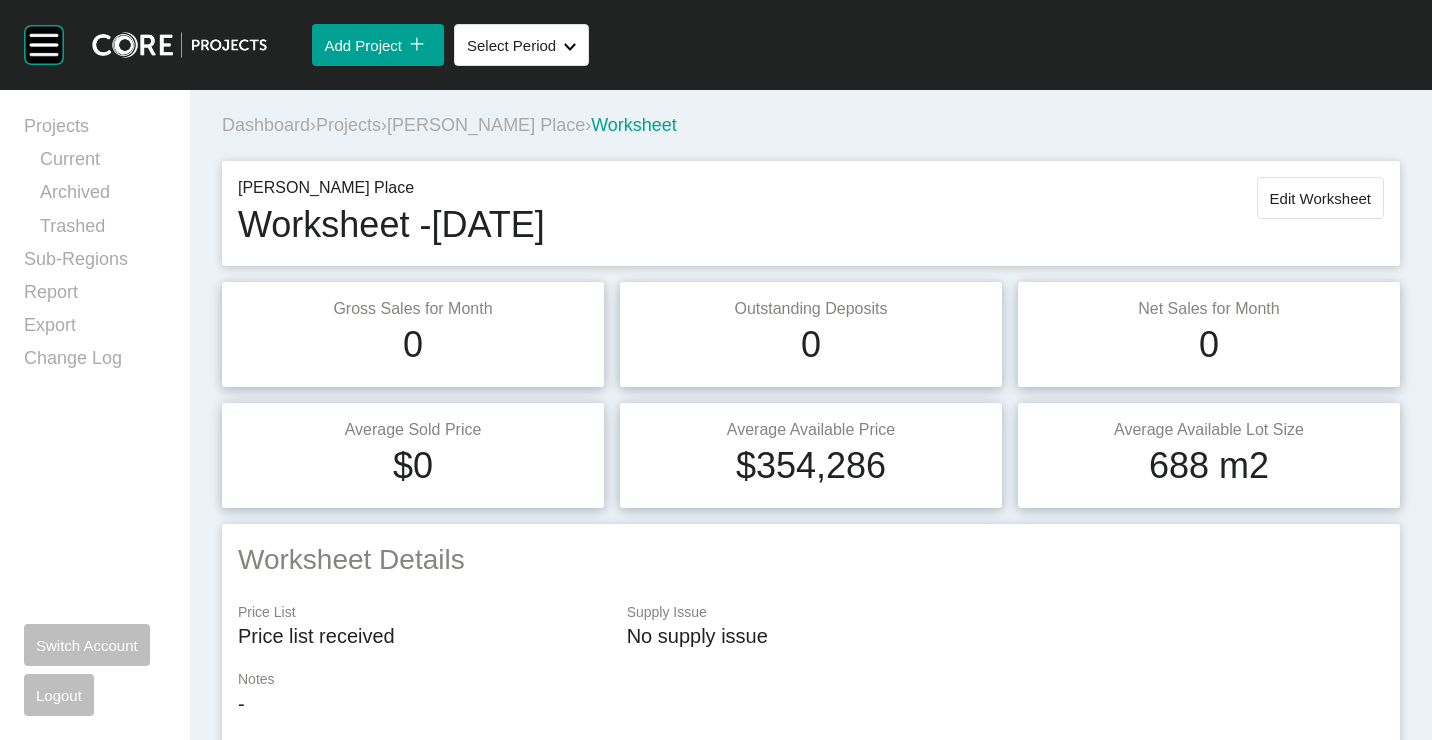 click on "Projects" at bounding box center [348, 125] 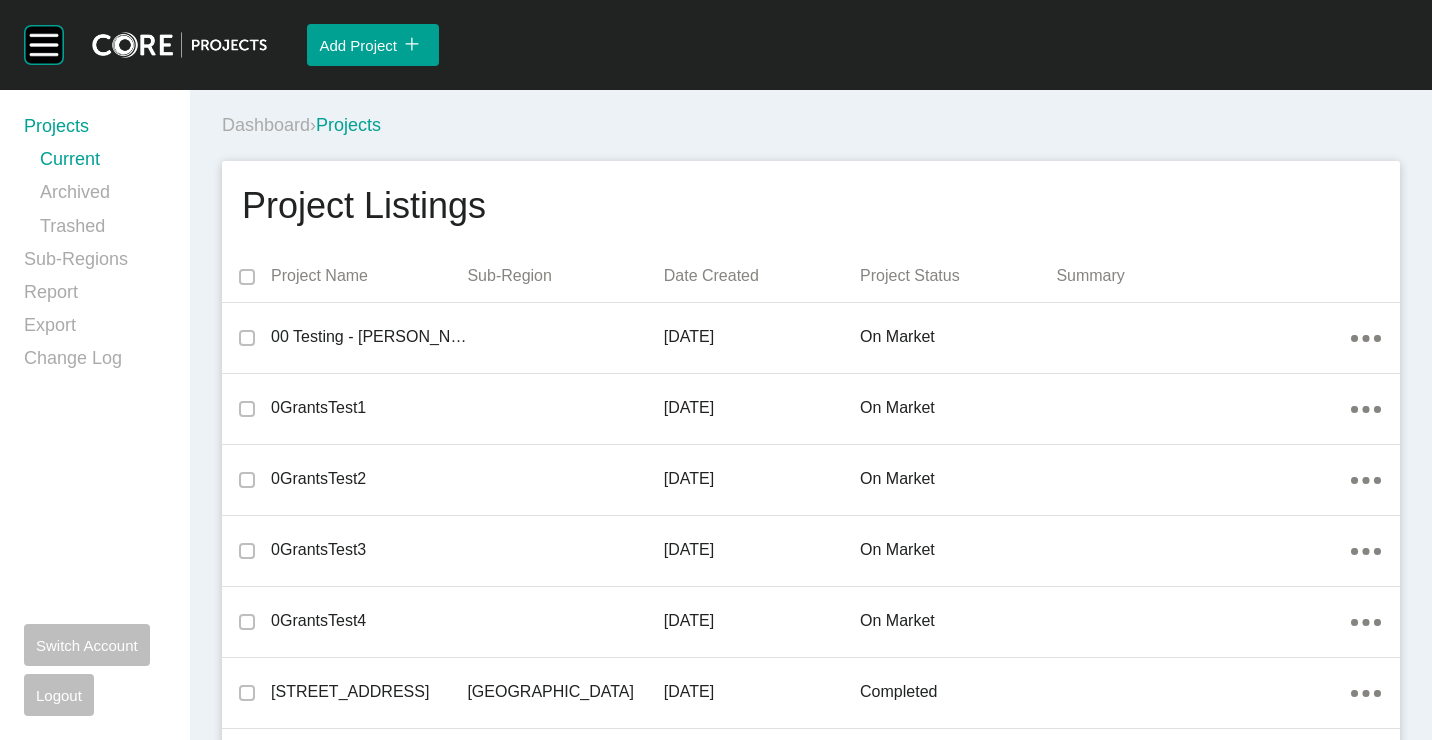 scroll, scrollTop: 24391, scrollLeft: 0, axis: vertical 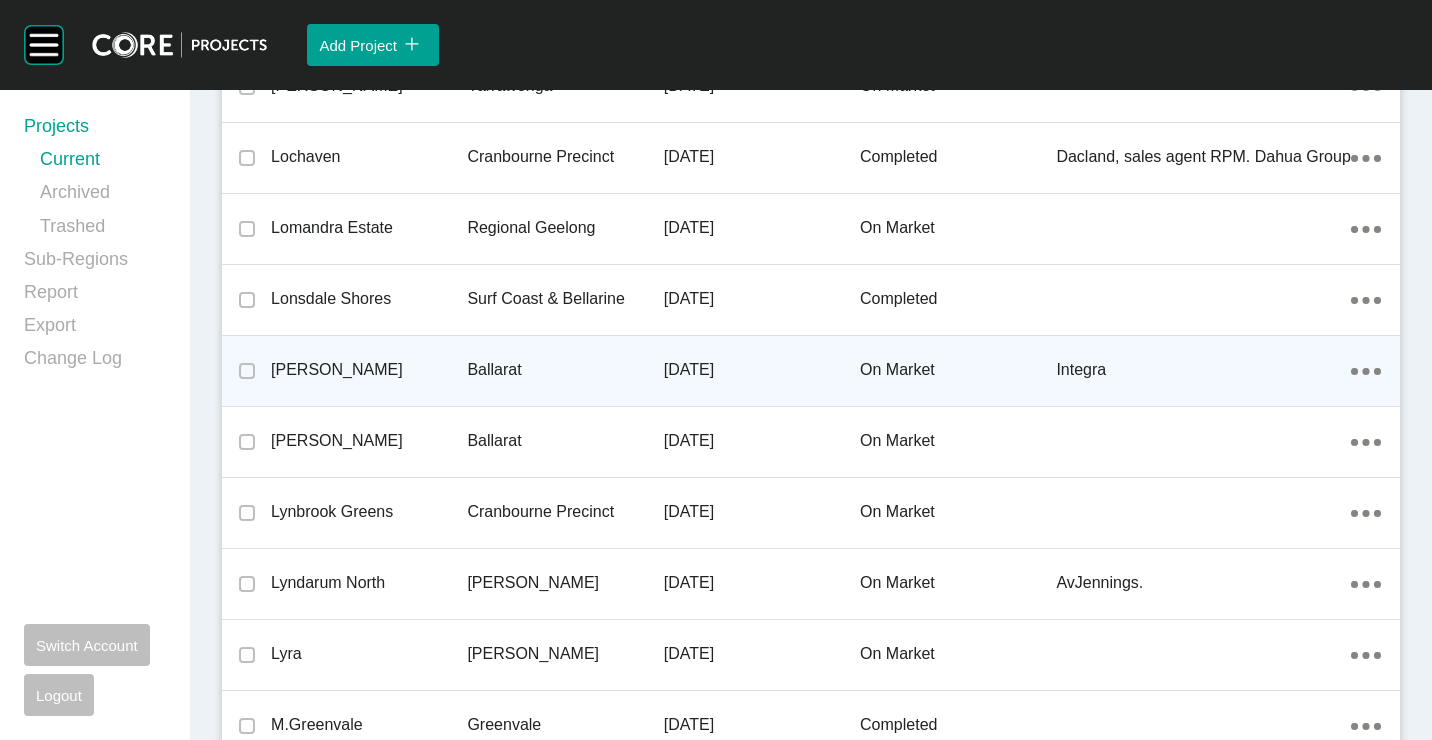 click on "[PERSON_NAME]" at bounding box center (369, 370) 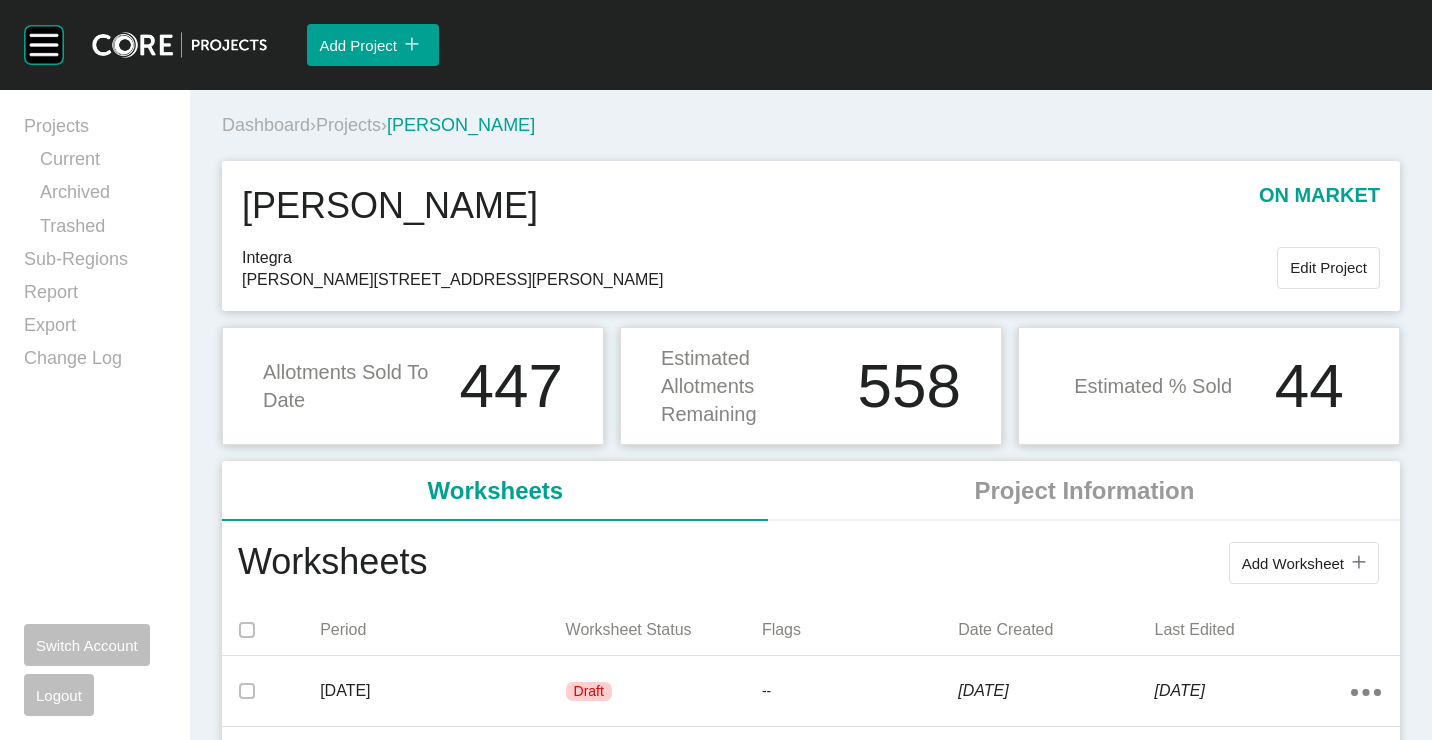 scroll, scrollTop: 200, scrollLeft: 0, axis: vertical 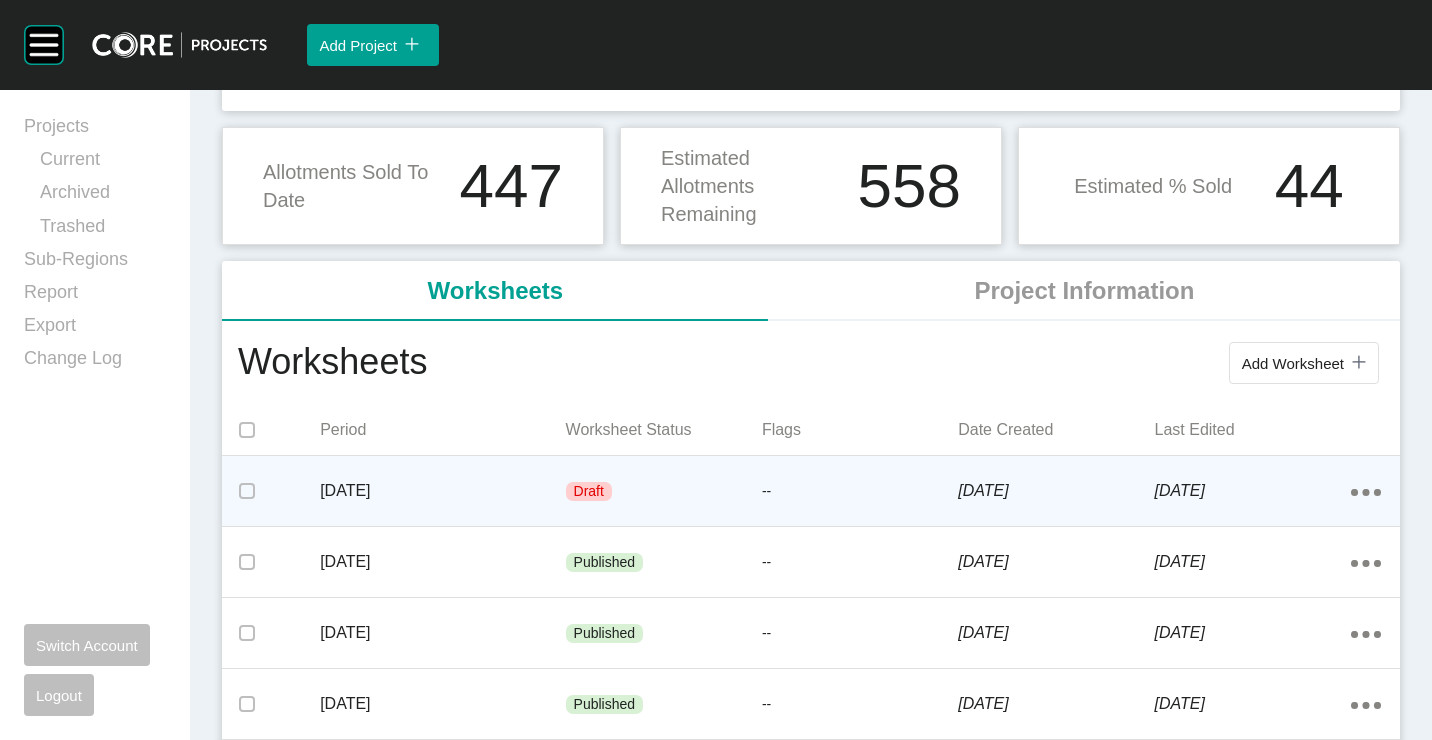 click on "[DATE]" at bounding box center [442, 491] 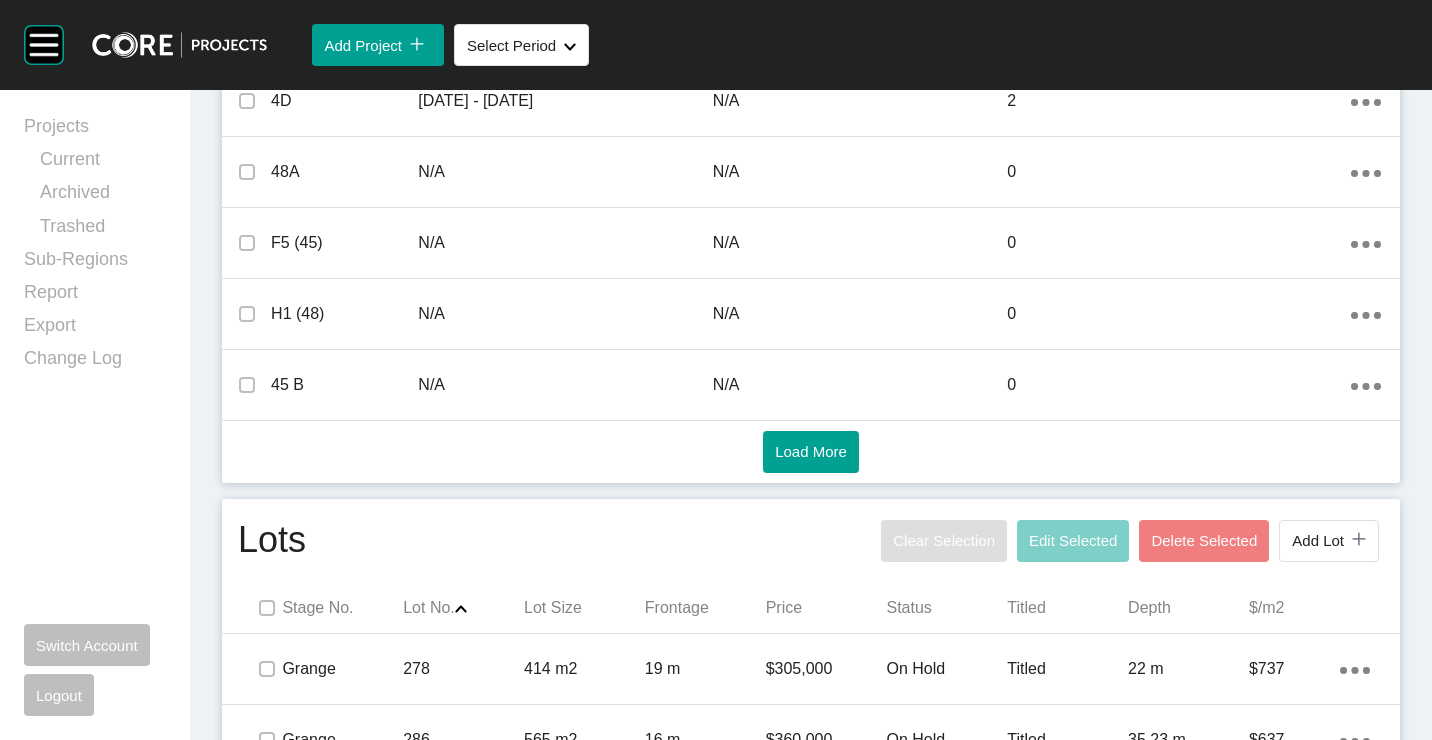 scroll, scrollTop: 700, scrollLeft: 0, axis: vertical 